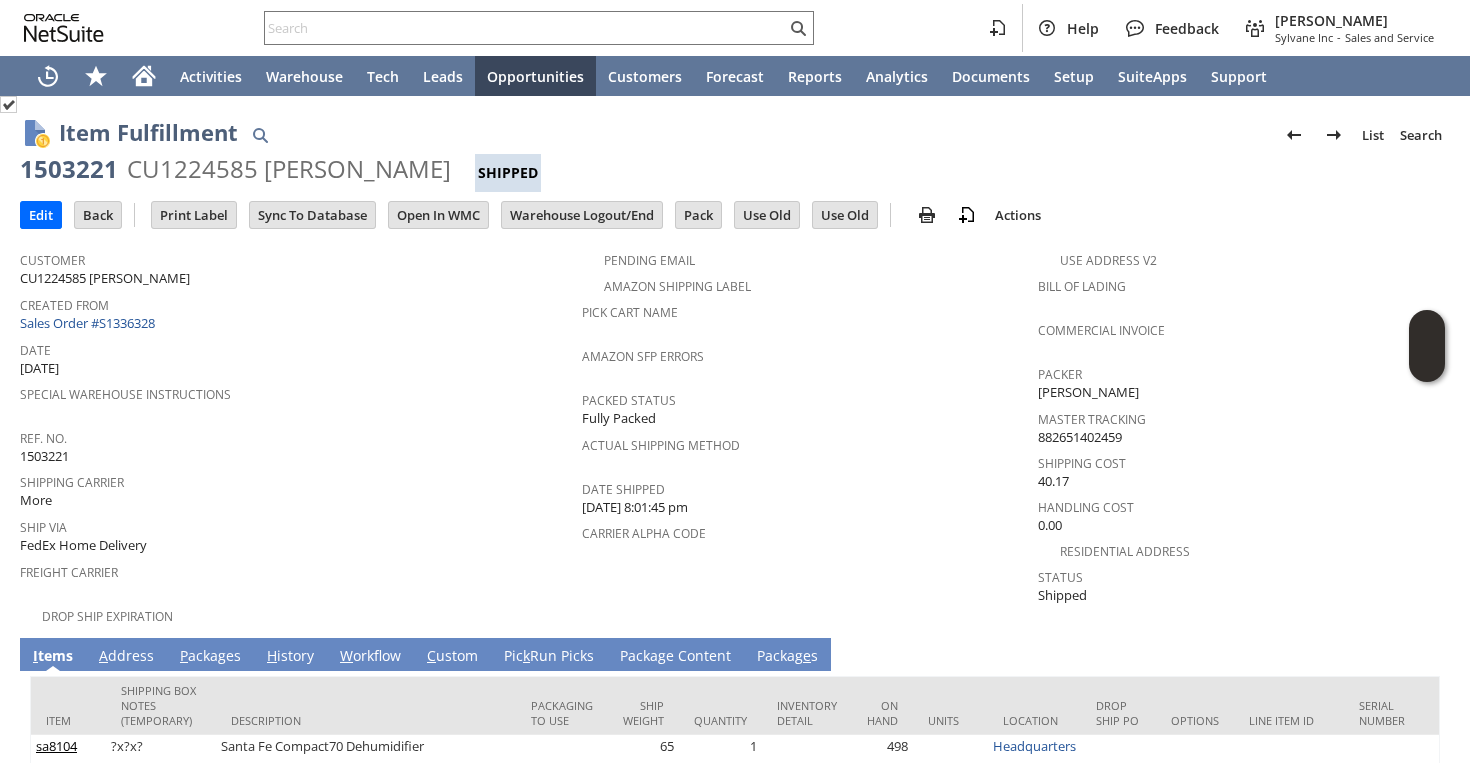 scroll, scrollTop: 0, scrollLeft: 0, axis: both 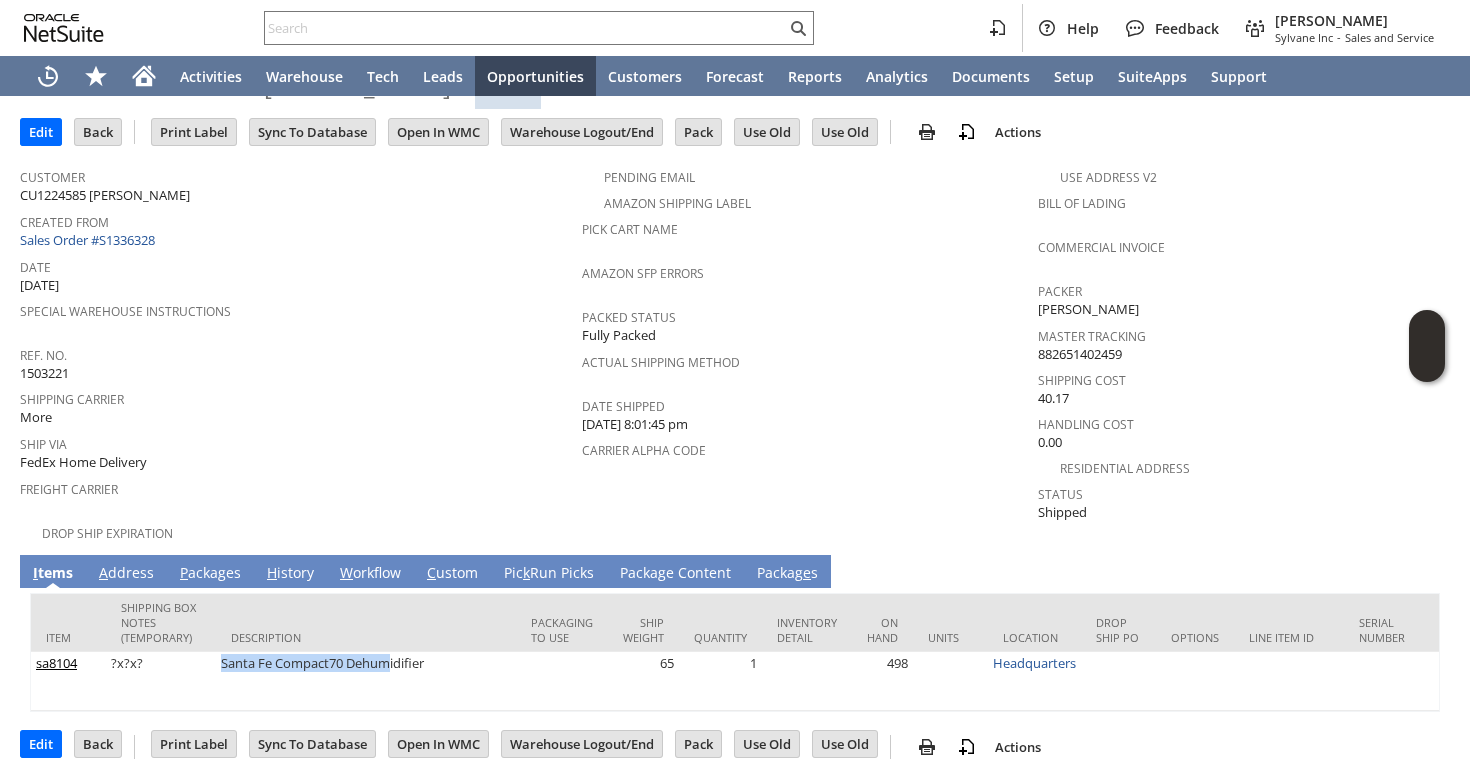 click on "A ddress" at bounding box center [126, 574] 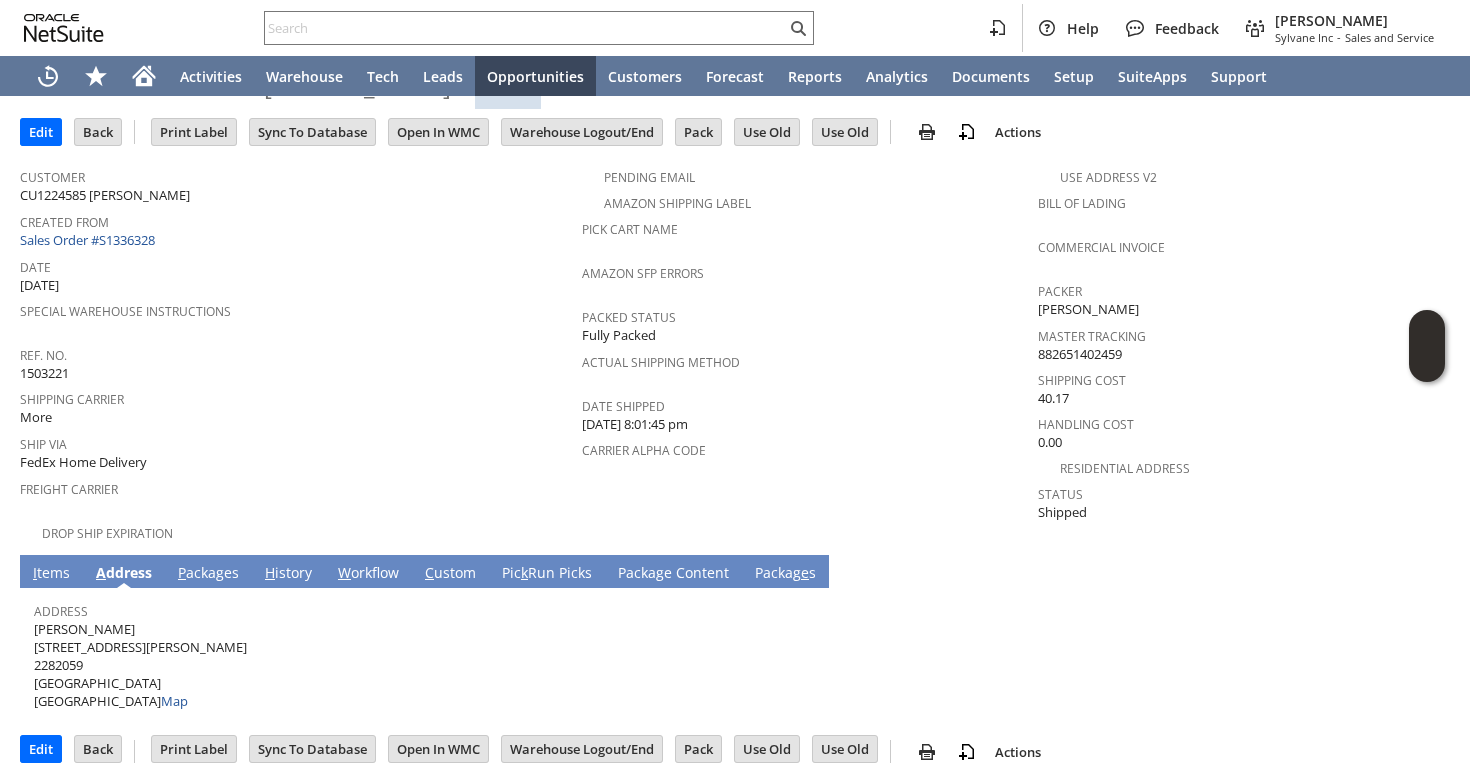 click on "Ethan Keogh 932 Melvin Road 2282059 Annapolis MD 21403 United States  Map" at bounding box center (140, 665) 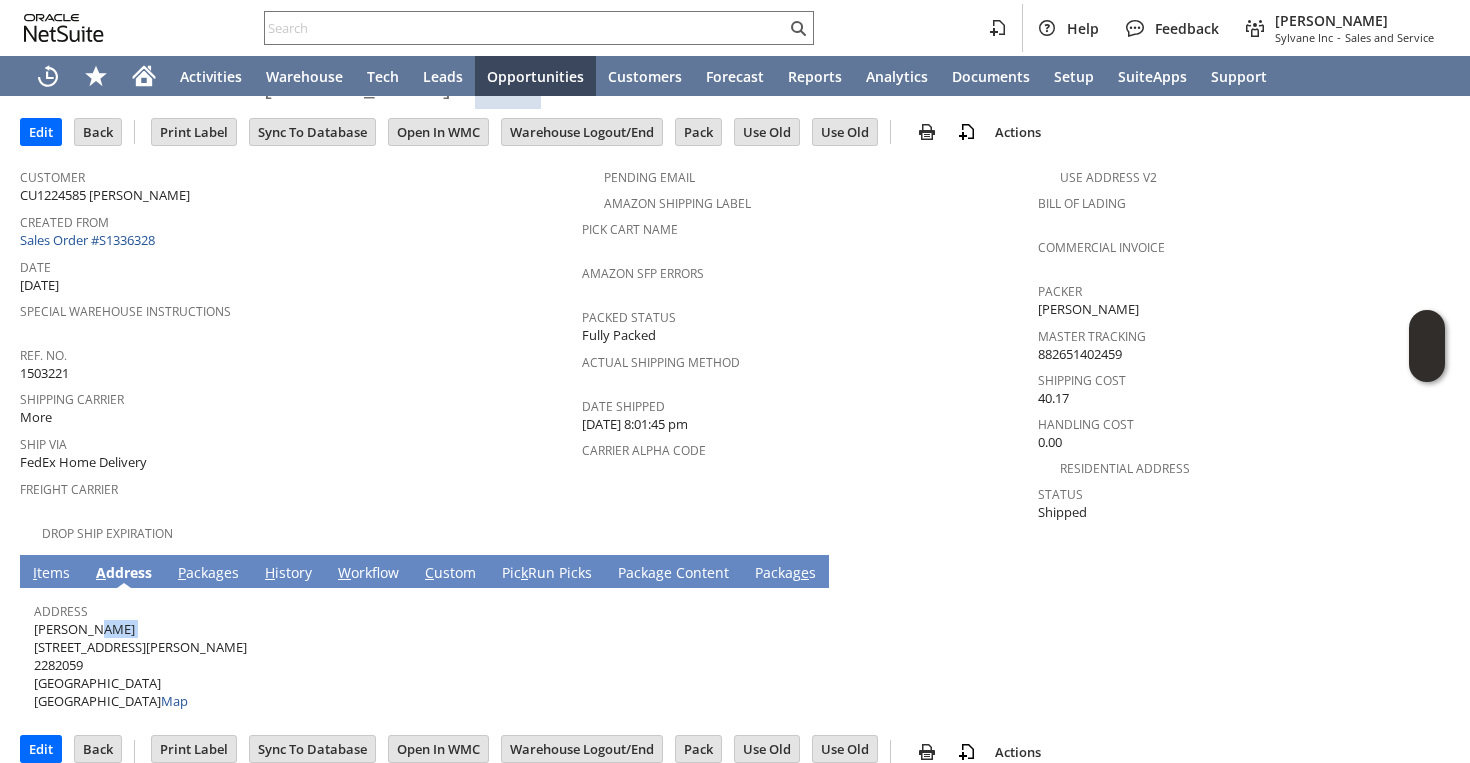 copy on "[PERSON_NAME]" 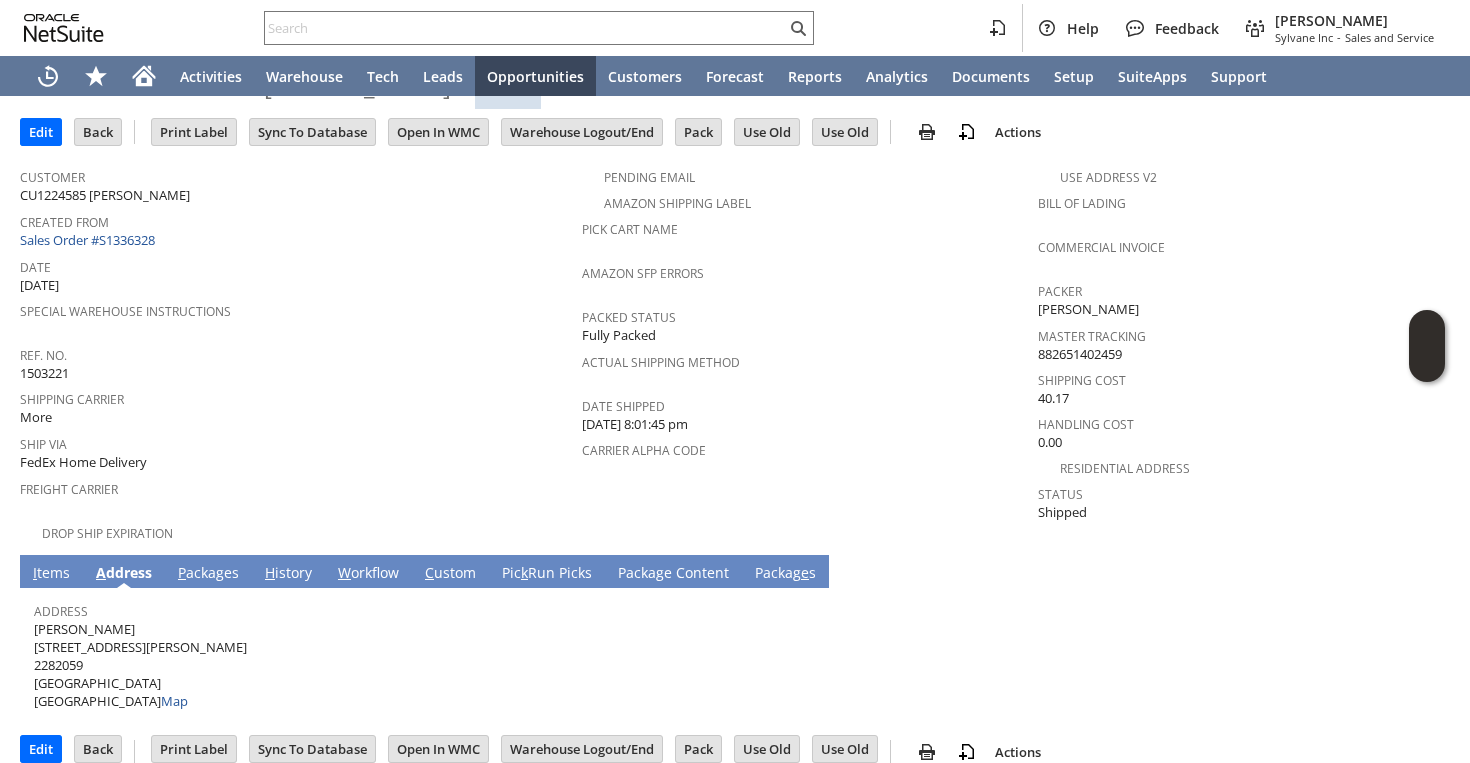 click on "Ethan Keogh 932 Melvin Road 2282059 Annapolis MD 21403 United States  Map" at bounding box center (140, 665) 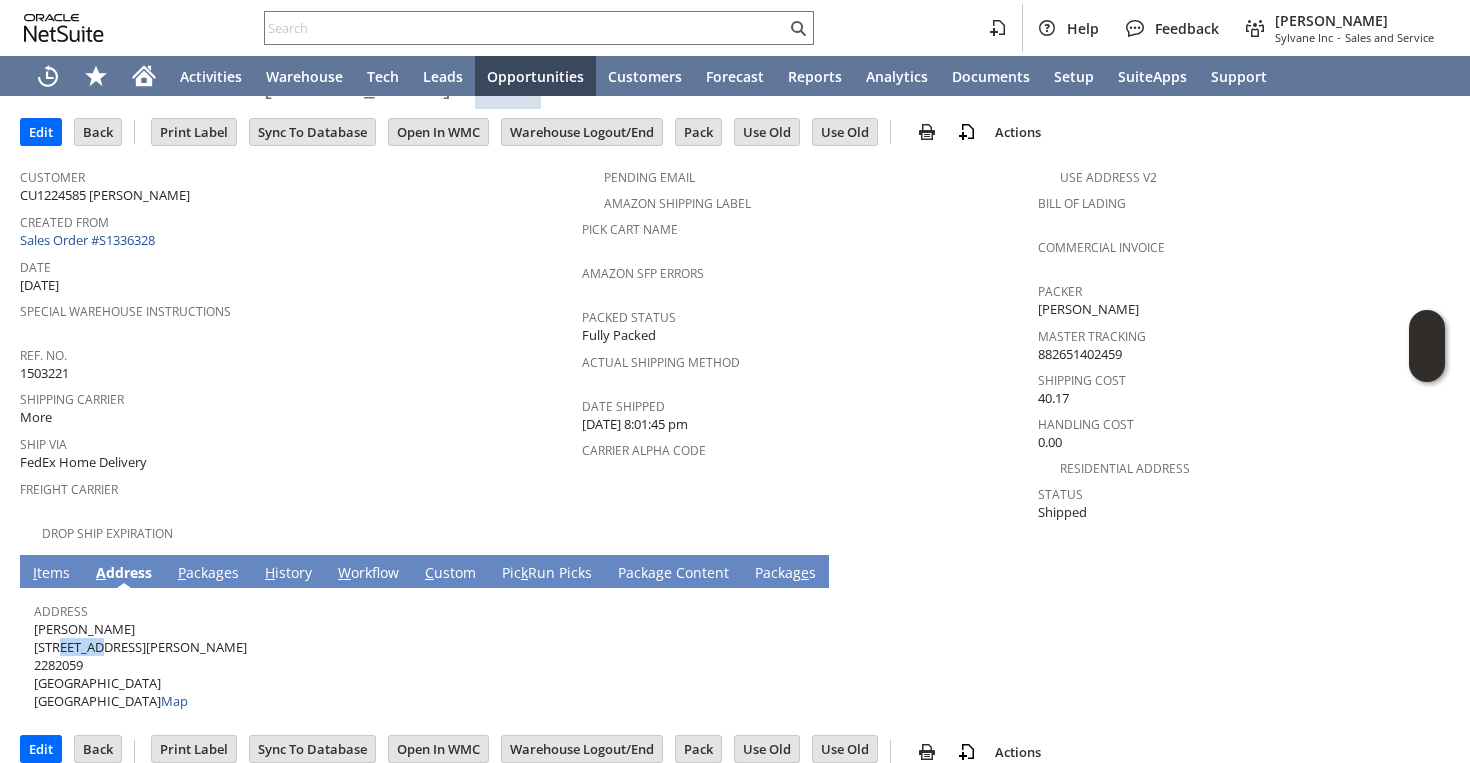 click on "Ethan Keogh 932 Melvin Road 2282059 Annapolis MD 21403 United States  Map" at bounding box center (140, 665) 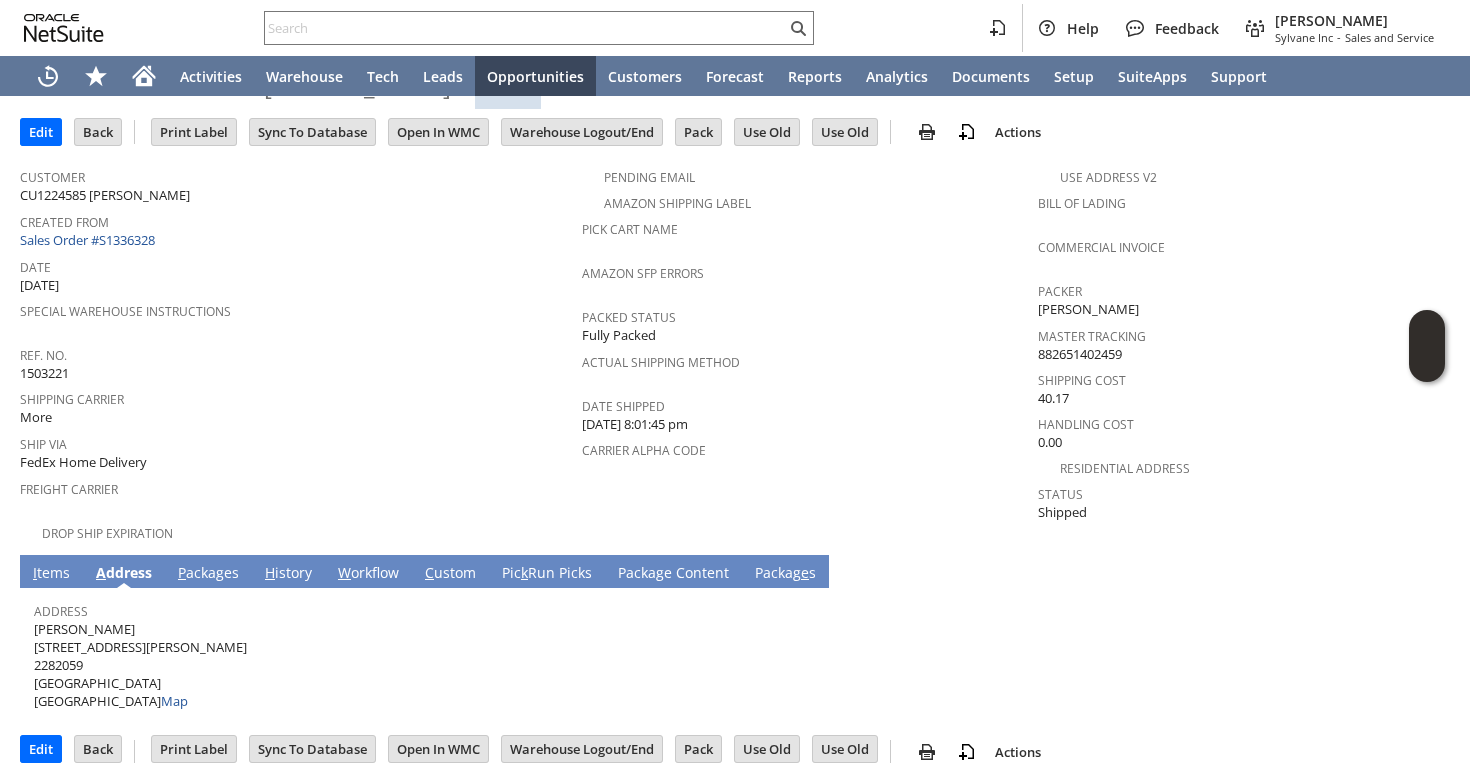 click on "Ethan Keogh 932 Melvin Road 2282059 Annapolis MD 21403 United States  Map" at bounding box center [140, 665] 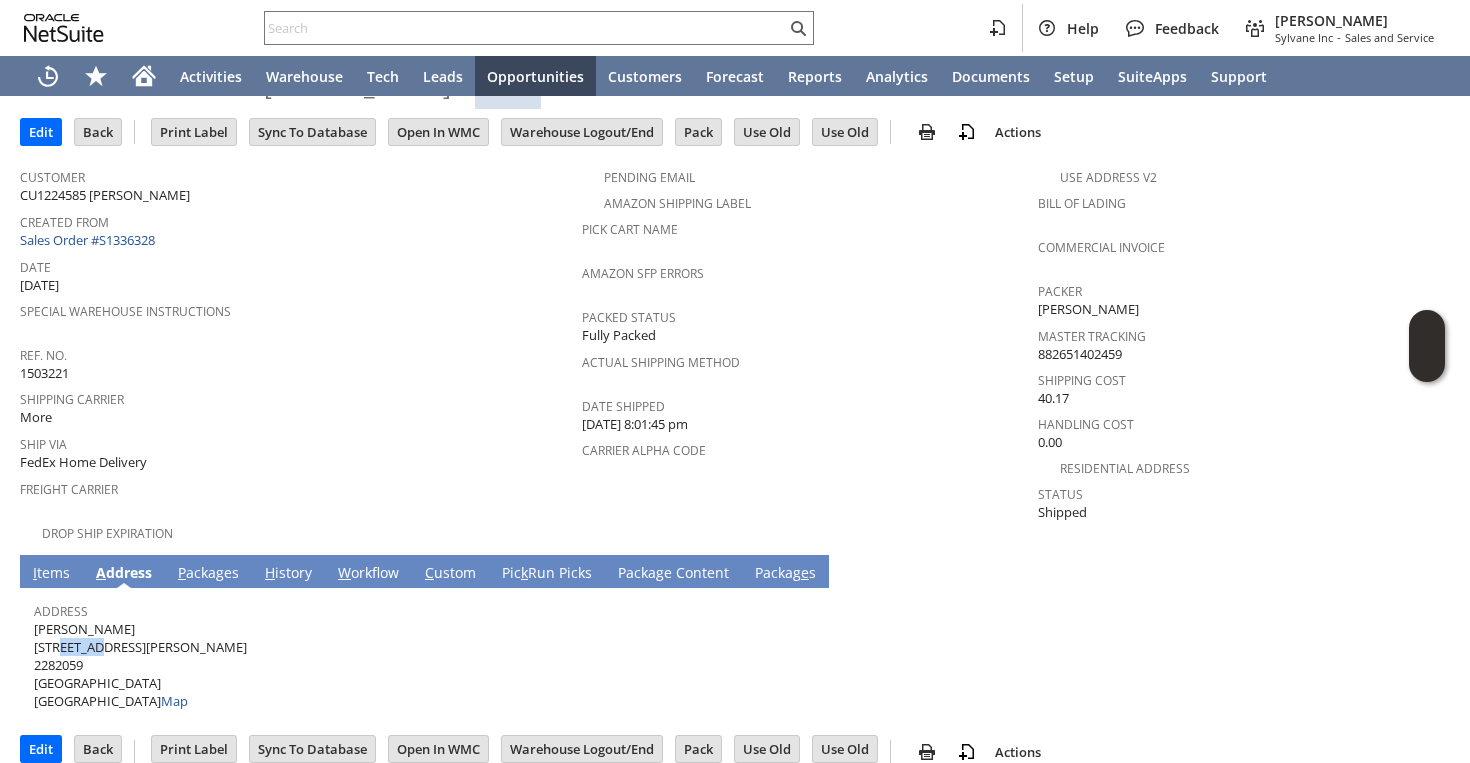 click on "Ethan Keogh 932 Melvin Road 2282059 Annapolis MD 21403 United States  Map" at bounding box center (140, 665) 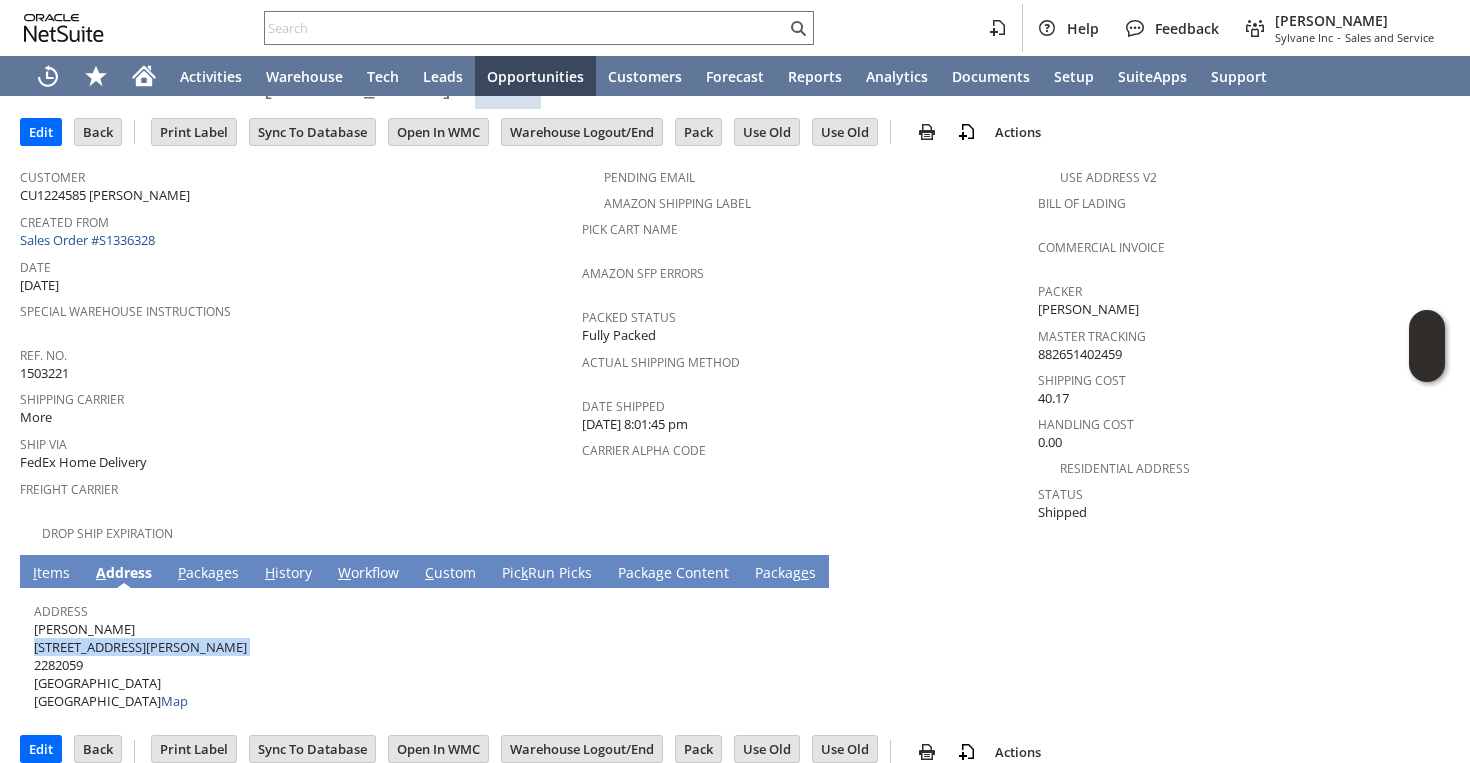 copy on "[STREET_ADDRESS][PERSON_NAME]" 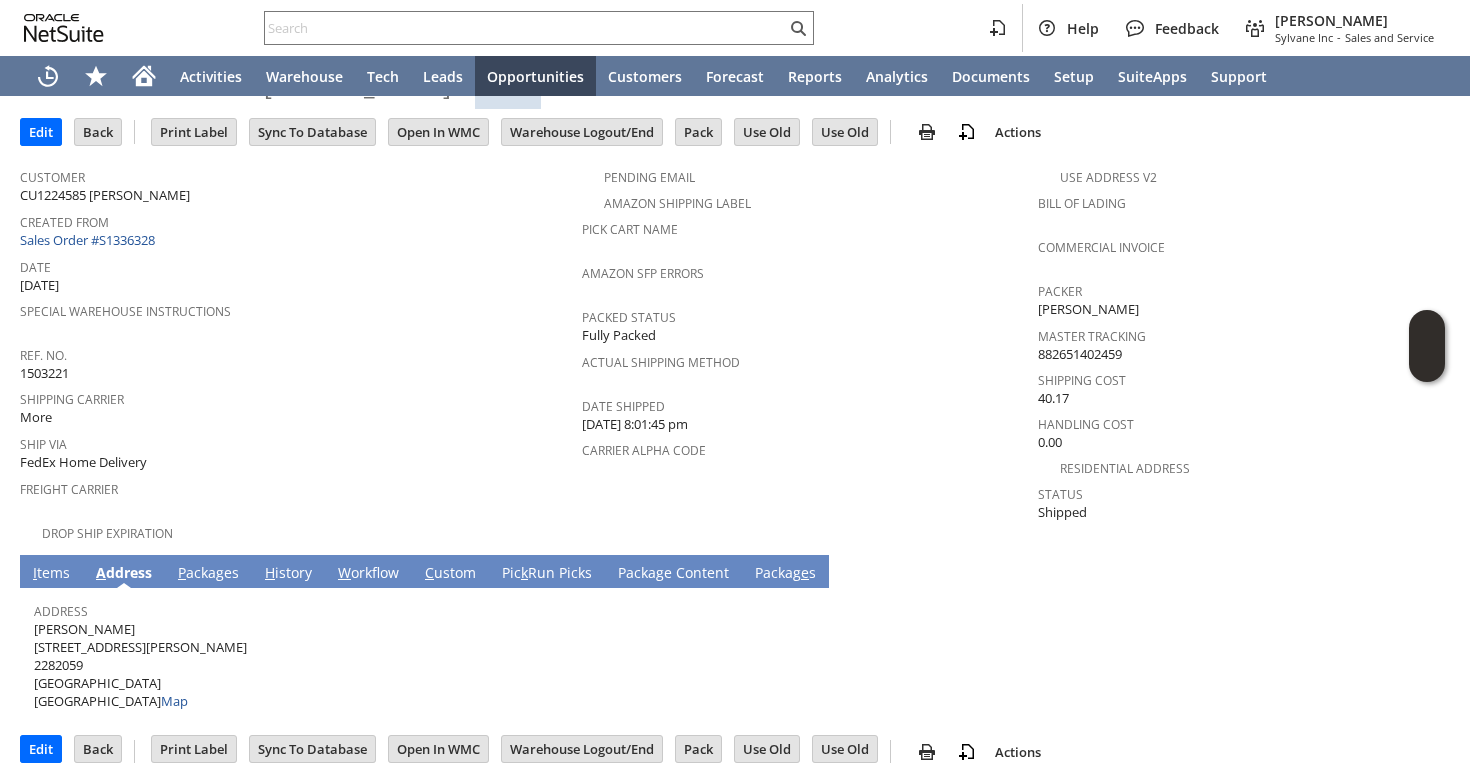 click on "Ethan Keogh 932 Melvin Road 2282059 Annapolis MD 21403 United States  Map" at bounding box center [140, 665] 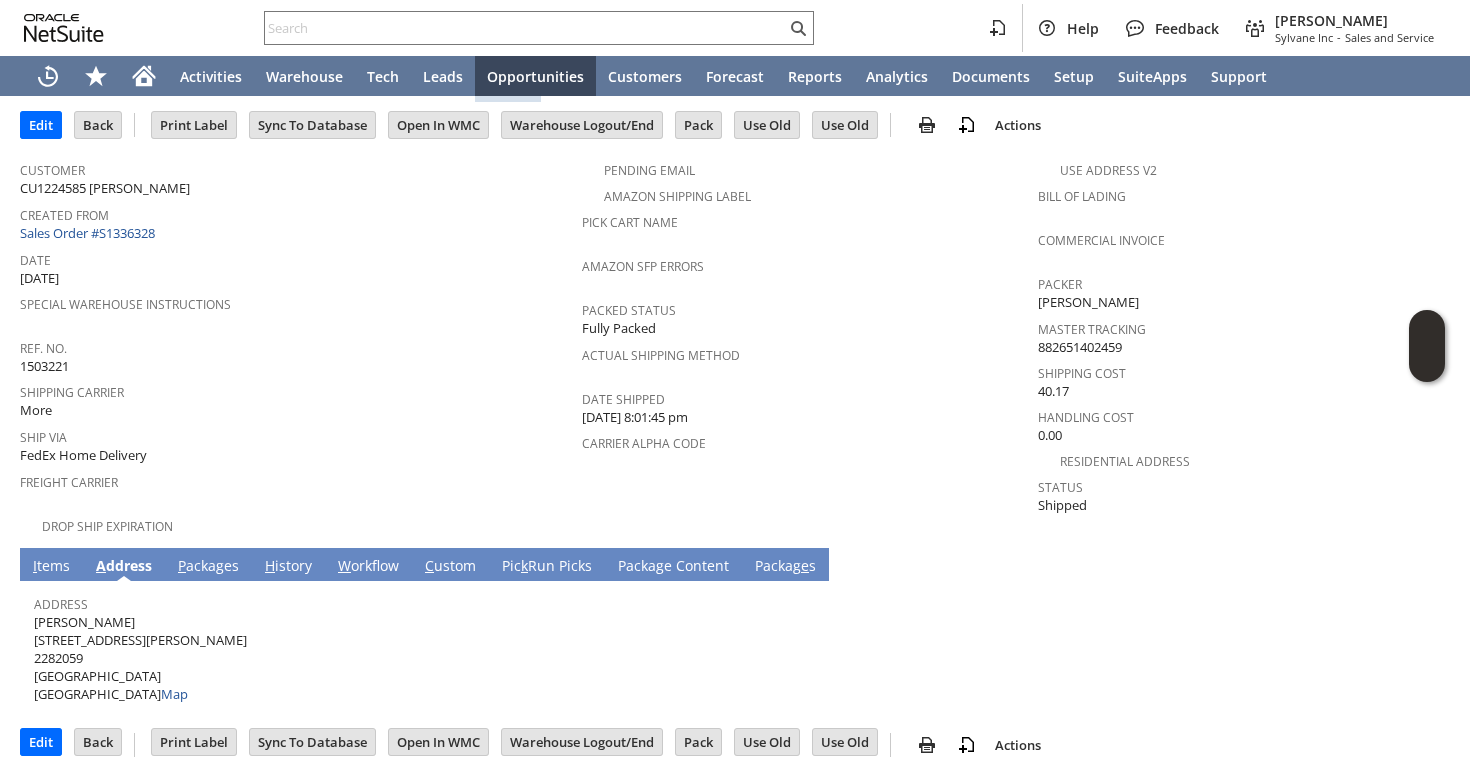 click on "Ethan Keogh 932 Melvin Road 2282059 Annapolis MD 21403 United States  Map" at bounding box center (140, 658) 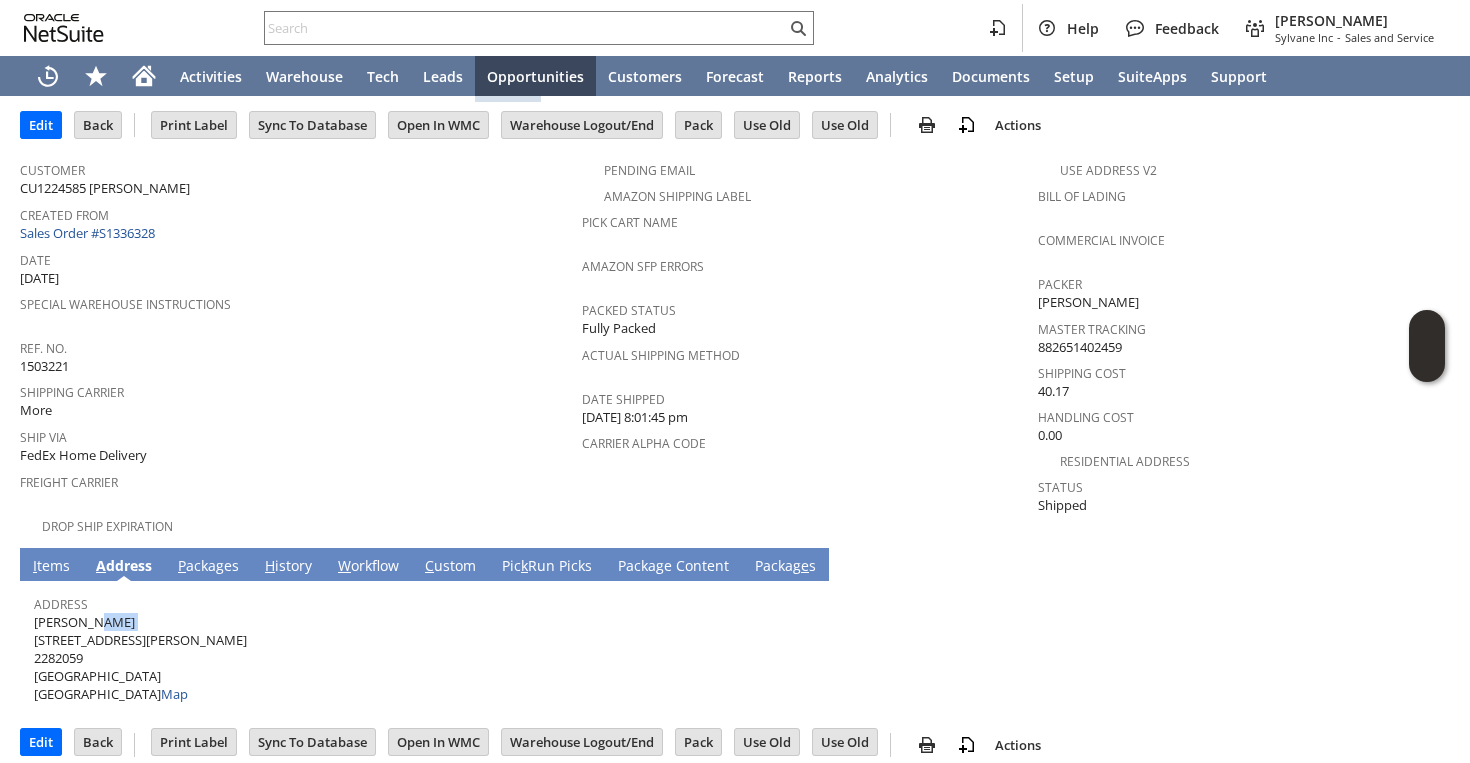 copy on "Ethan Keogh" 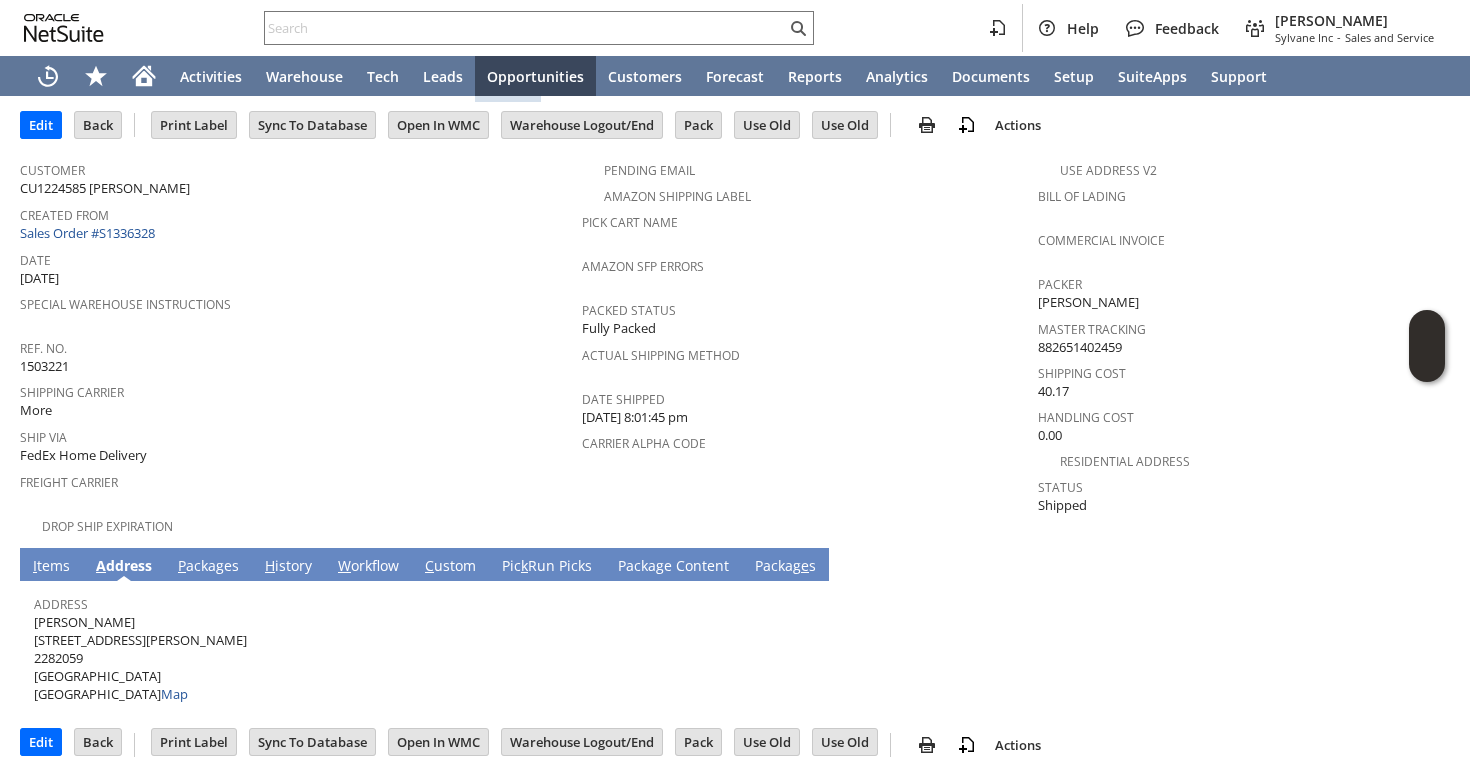 click on "Ethan Keogh 932 Melvin Road 2282059 Annapolis MD 21403 United States  Map" at bounding box center (140, 658) 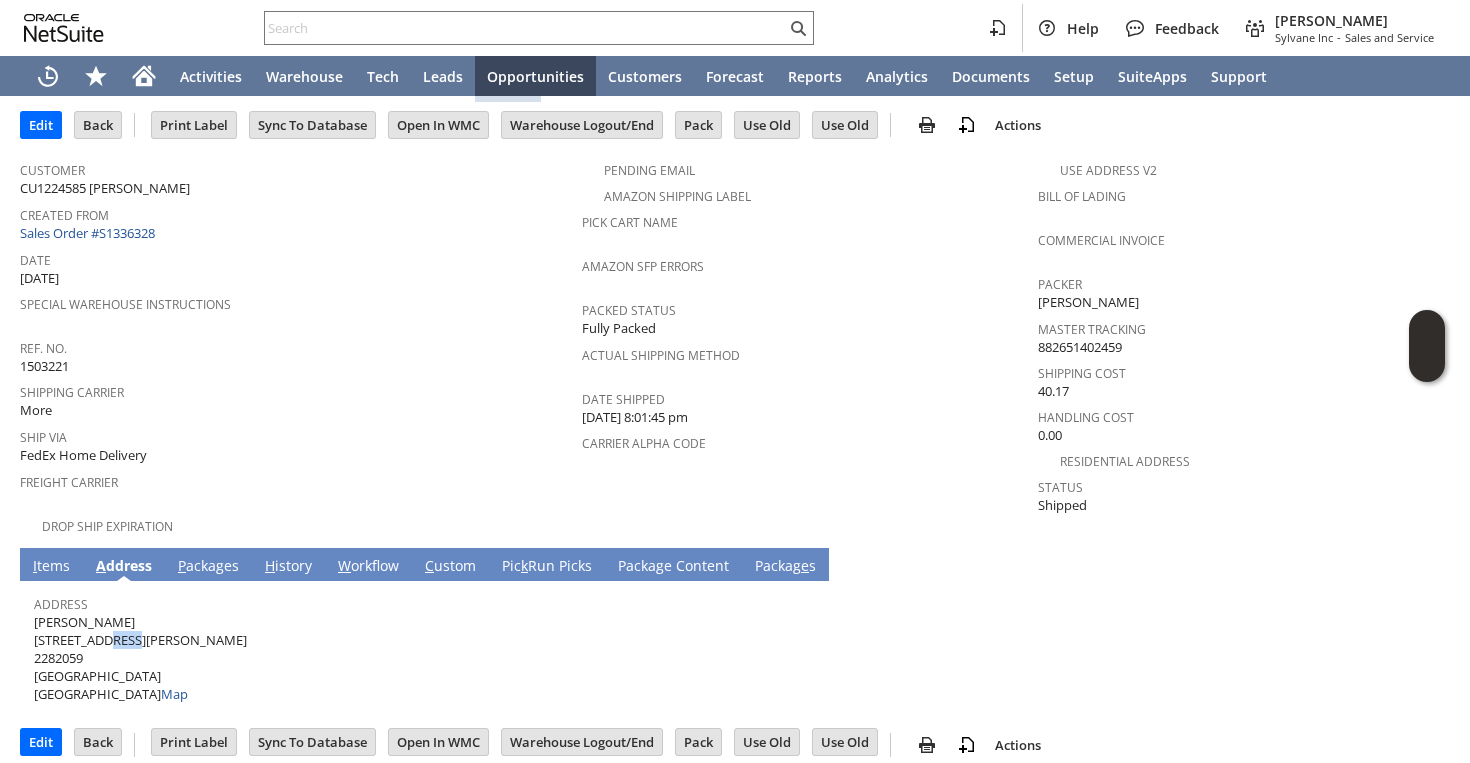 click on "Ethan Keogh 932 Melvin Road 2282059 Annapolis MD 21403 United States  Map" at bounding box center (140, 658) 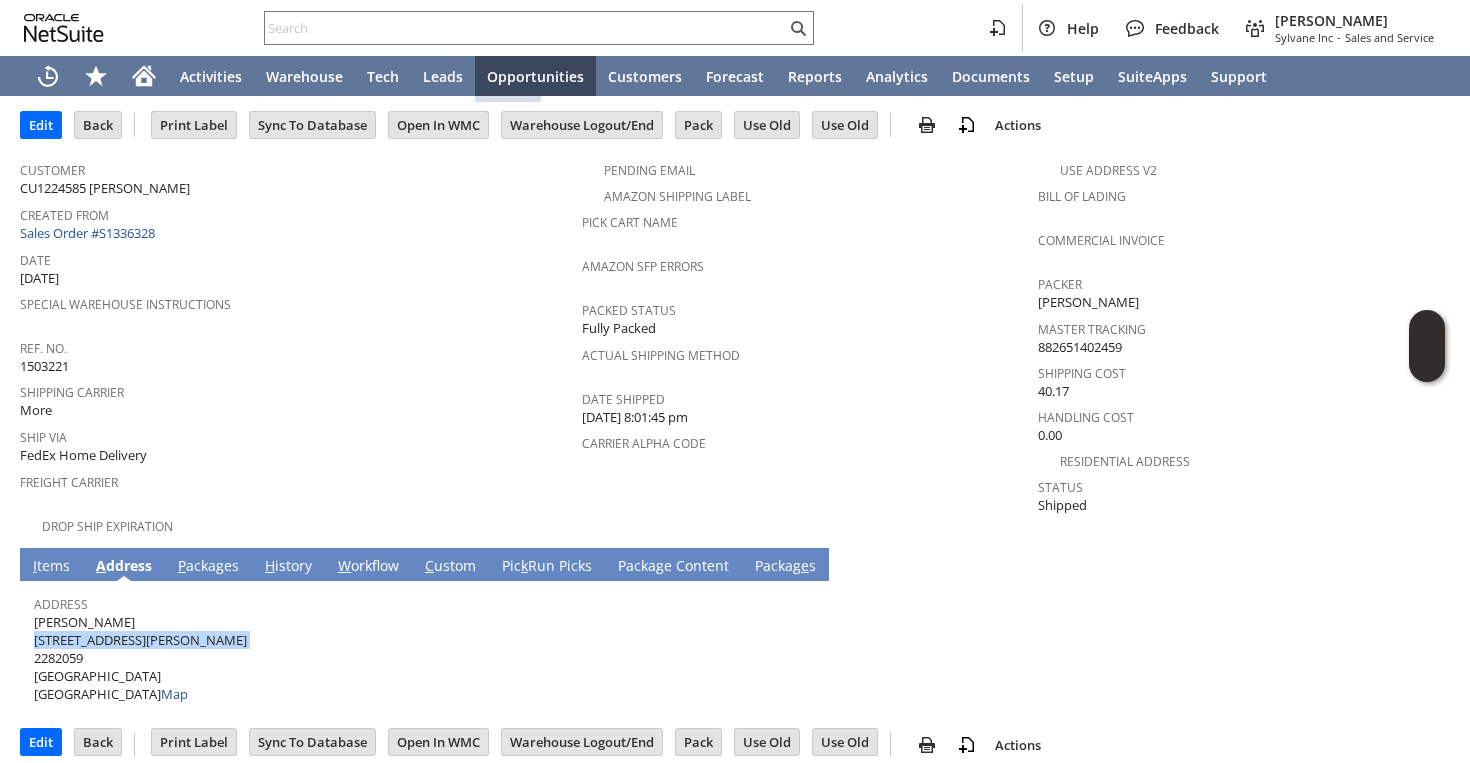 copy on "932 Melvin Road" 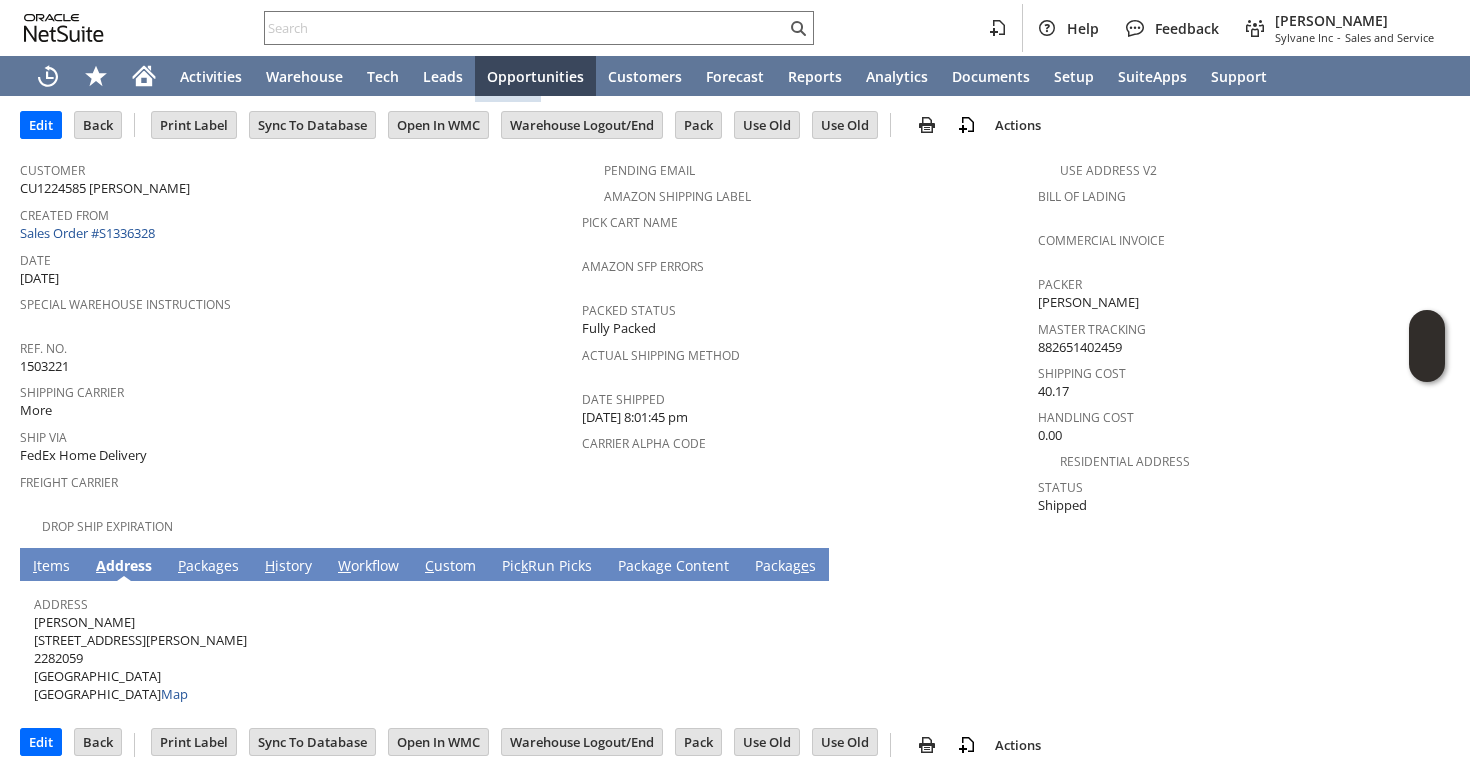 click on "Ethan Keogh 932 Melvin Road 2282059 Annapolis MD 21403 United States  Map" at bounding box center (140, 658) 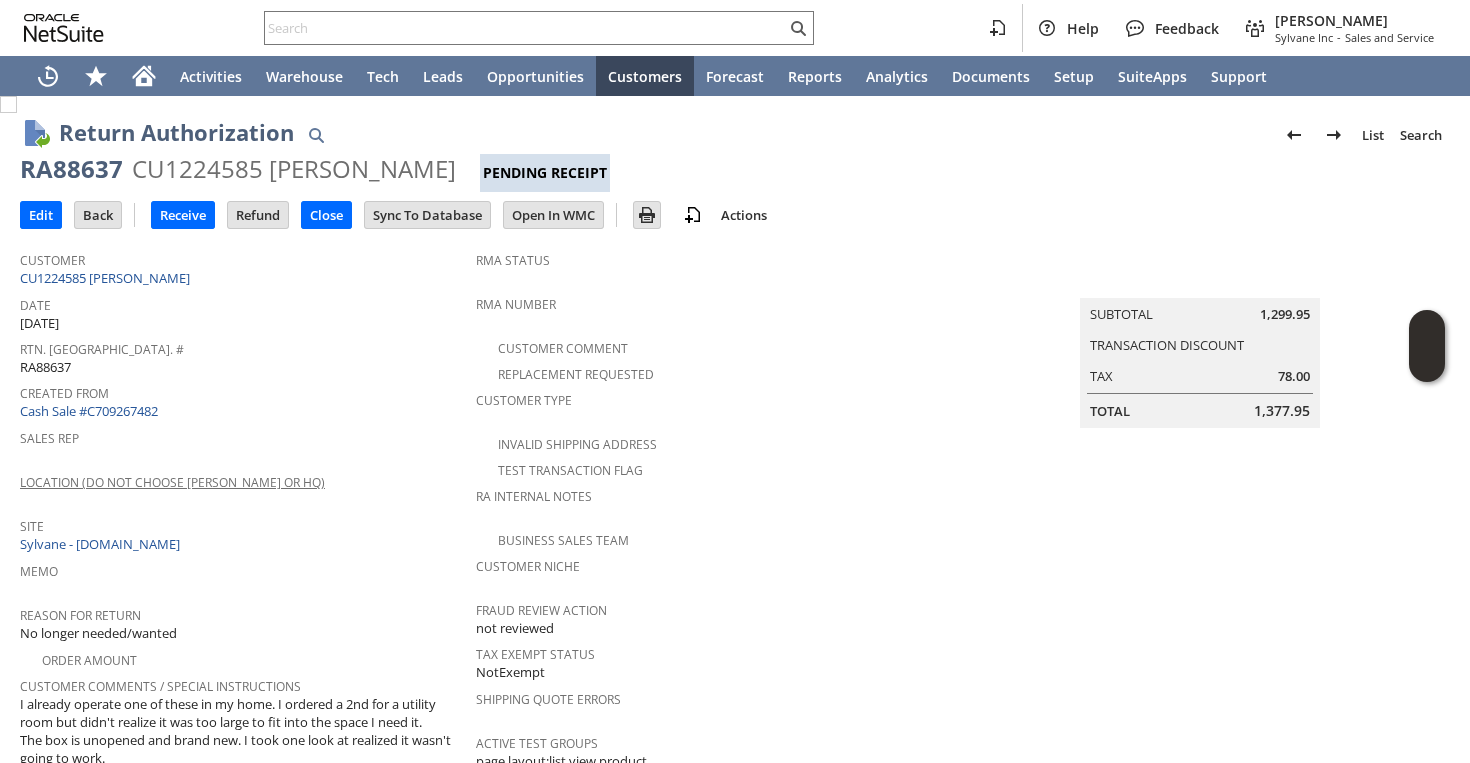 scroll, scrollTop: 0, scrollLeft: 0, axis: both 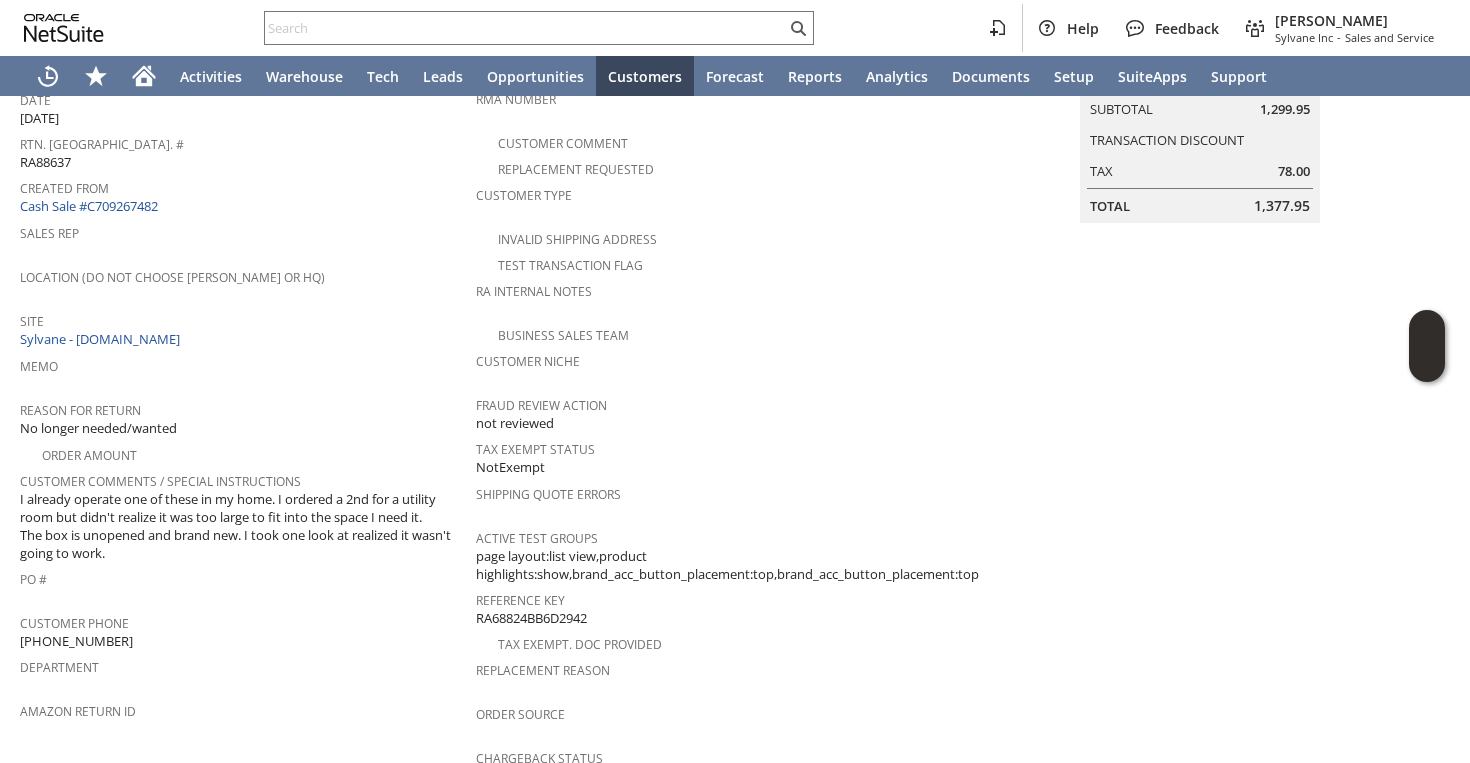 click on "[PHONE_NUMBER]" at bounding box center [76, 641] 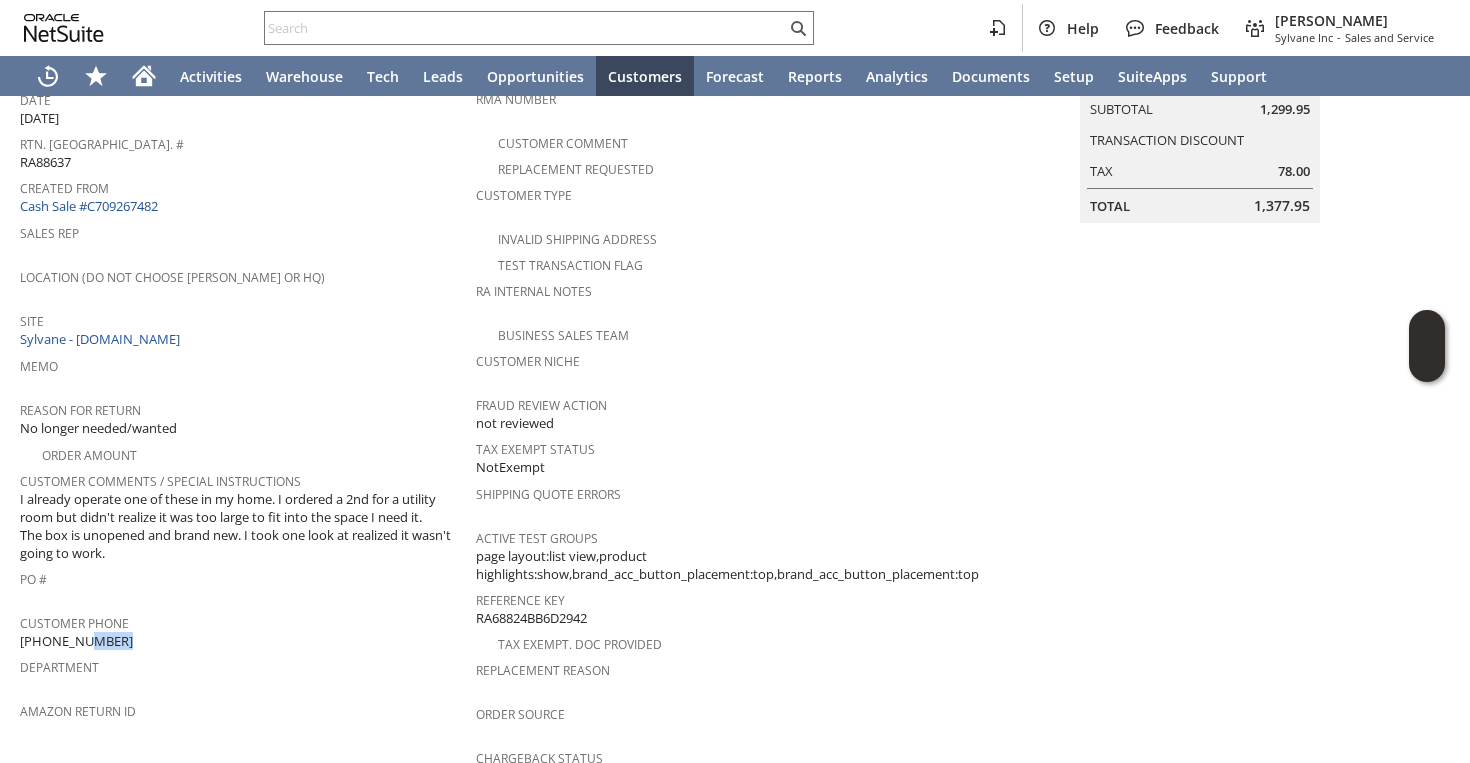 click on "[PHONE_NUMBER]" at bounding box center [76, 641] 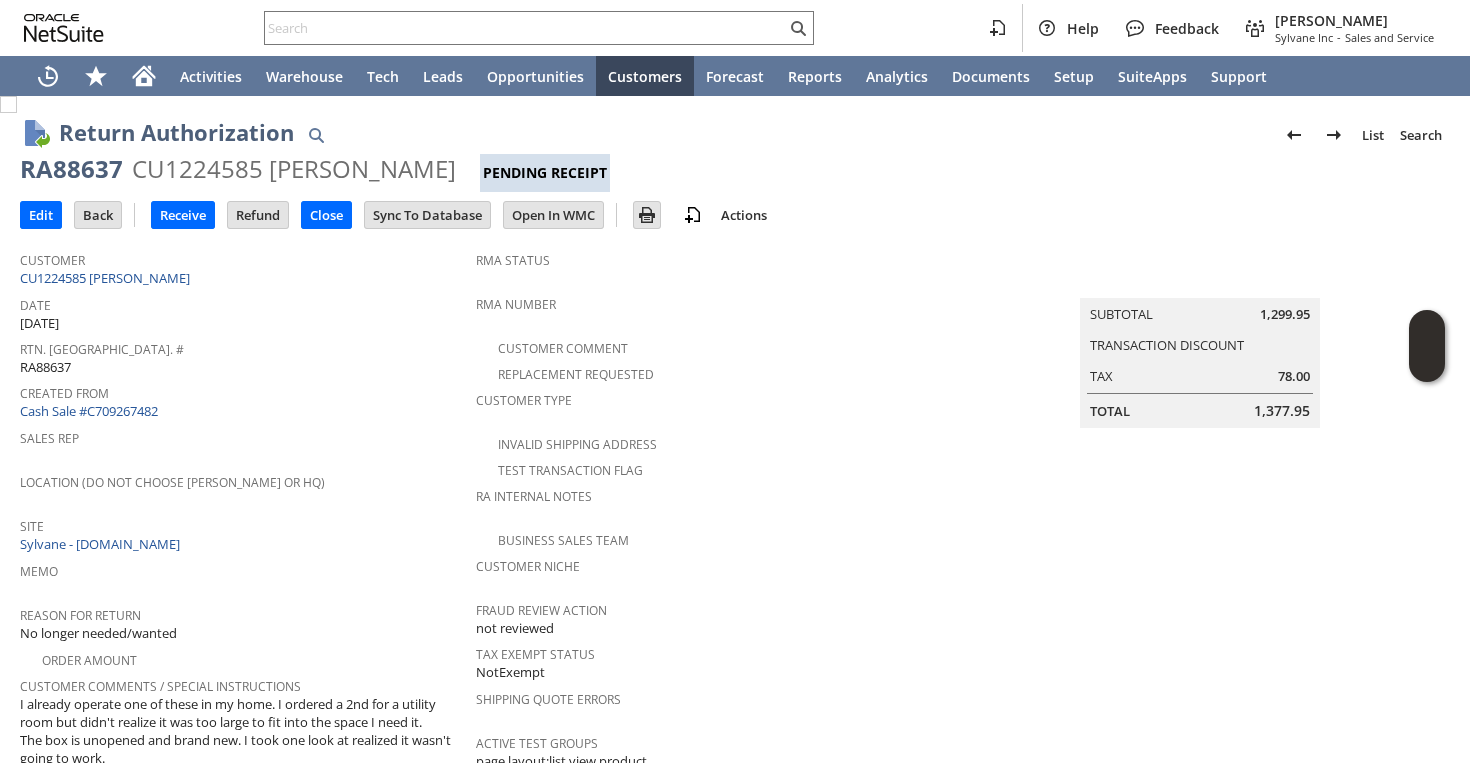 click on "RA88637" at bounding box center [71, 169] 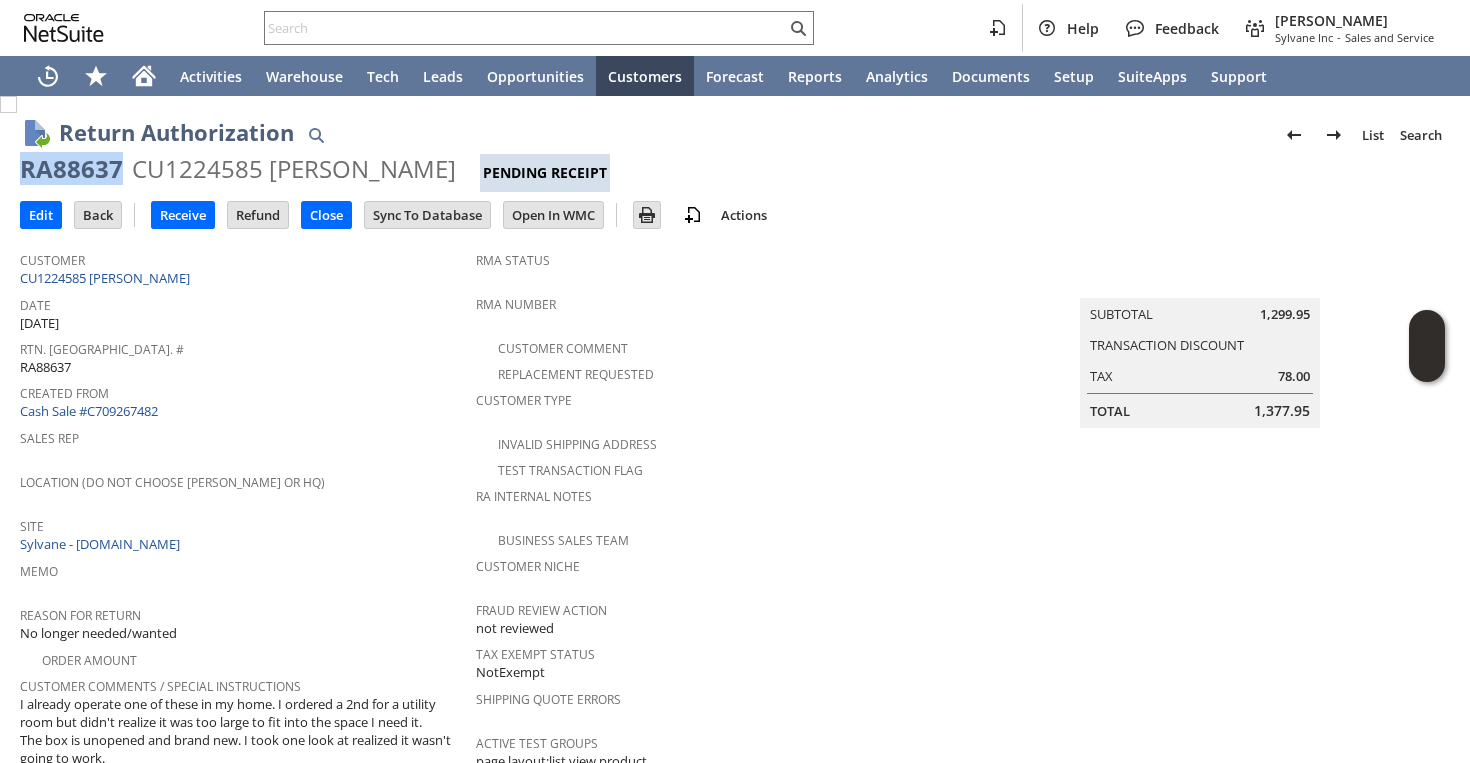 copy on "RA88637" 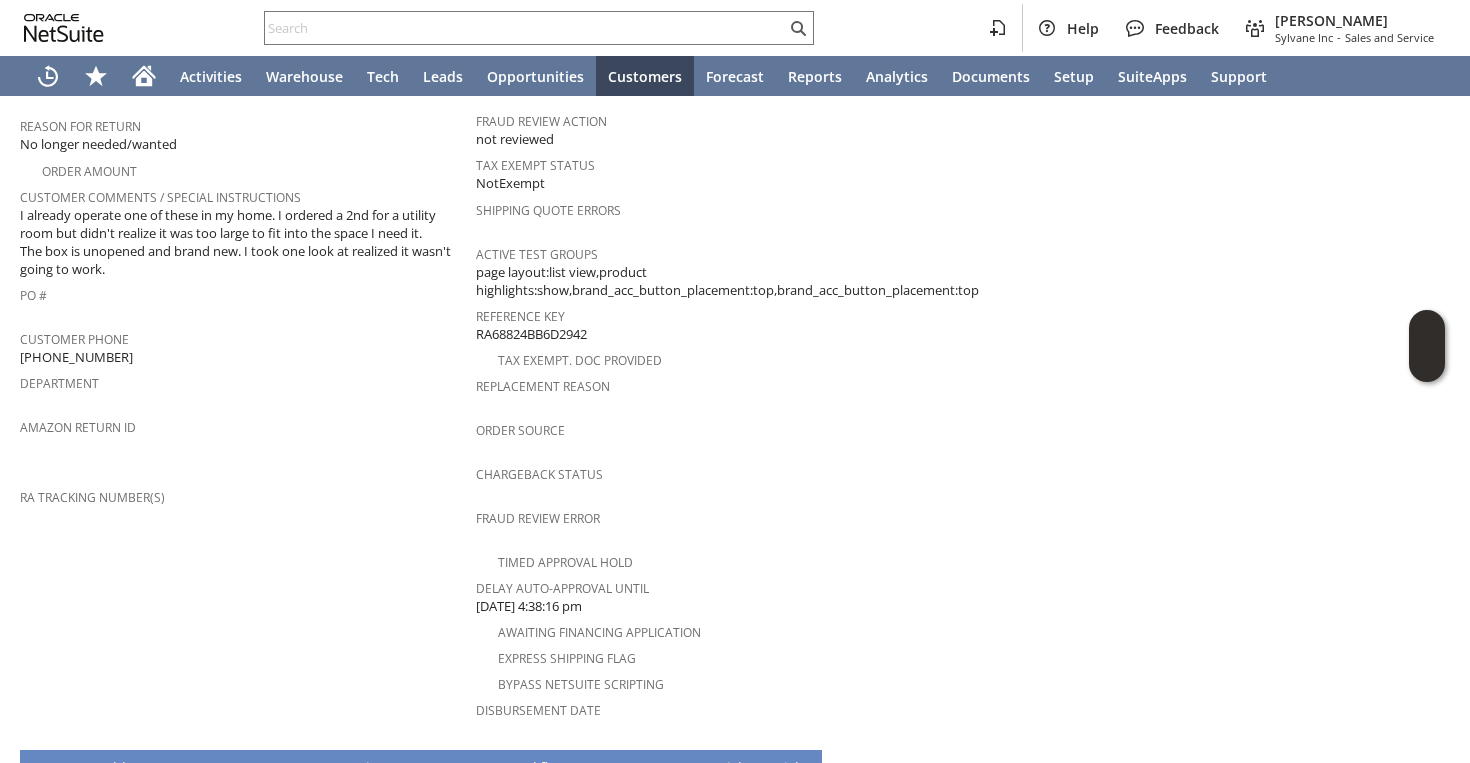 scroll, scrollTop: 790, scrollLeft: 0, axis: vertical 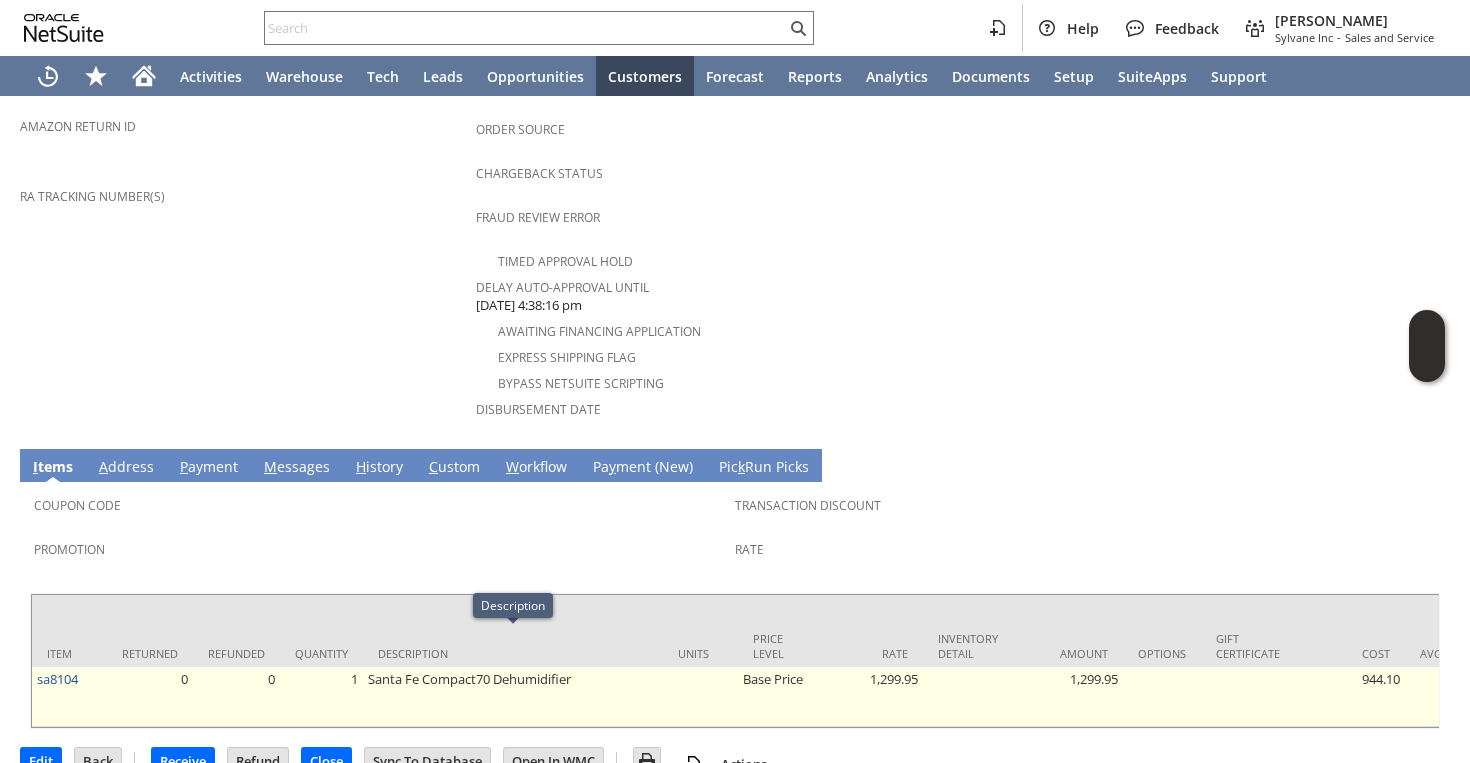 drag, startPoint x: 421, startPoint y: 646, endPoint x: 591, endPoint y: 652, distance: 170.10585 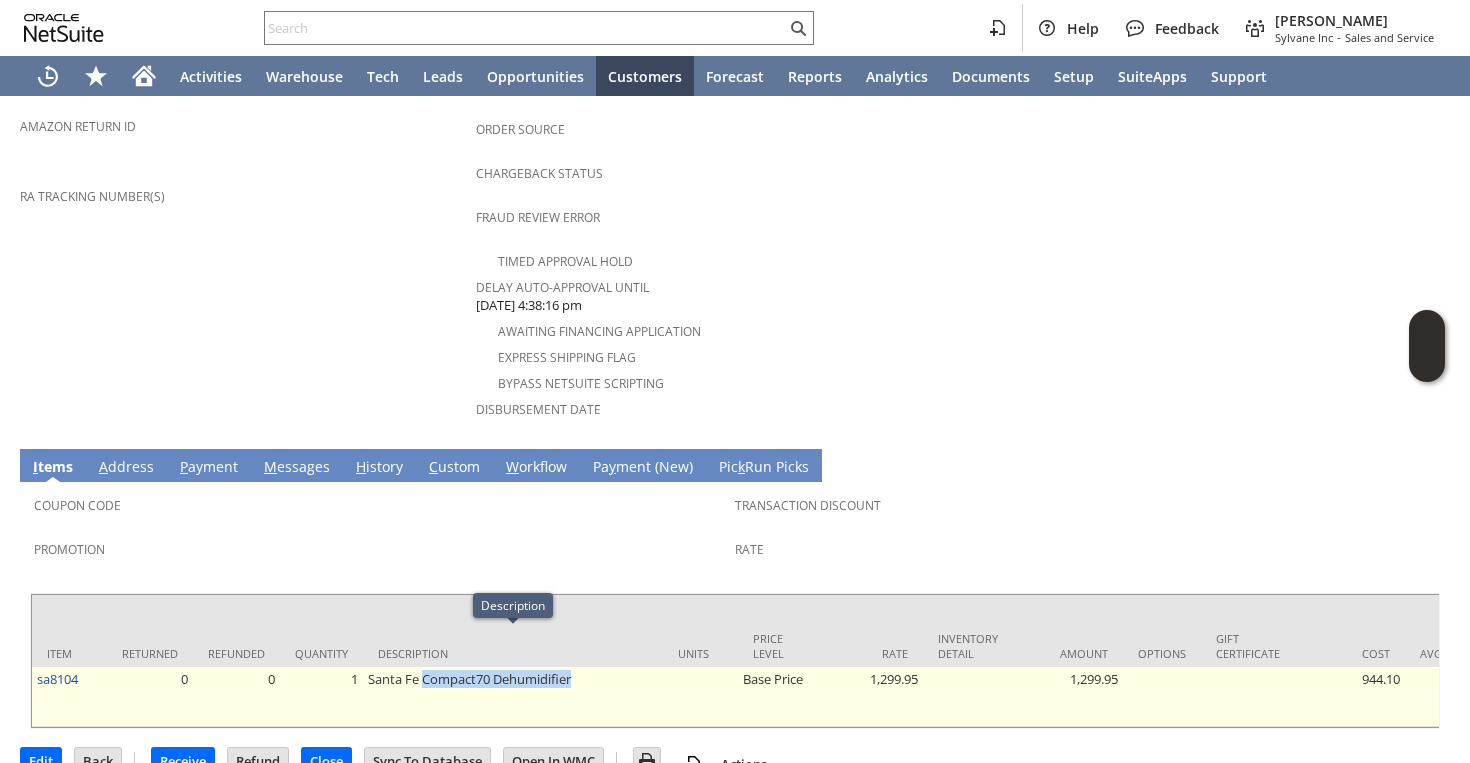 copy on "Compact70 Dehumidifier" 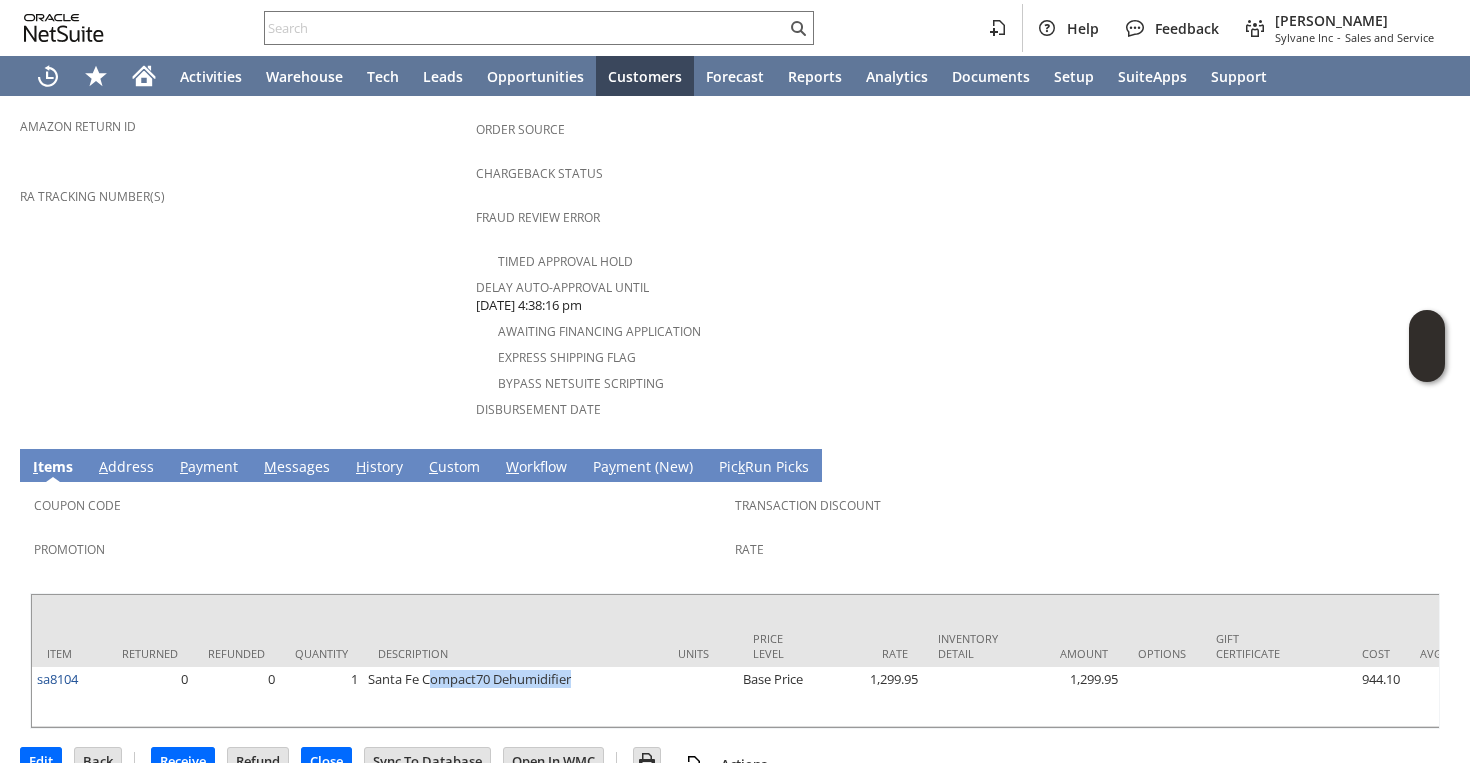 click on "Promotion" at bounding box center (379, 546) 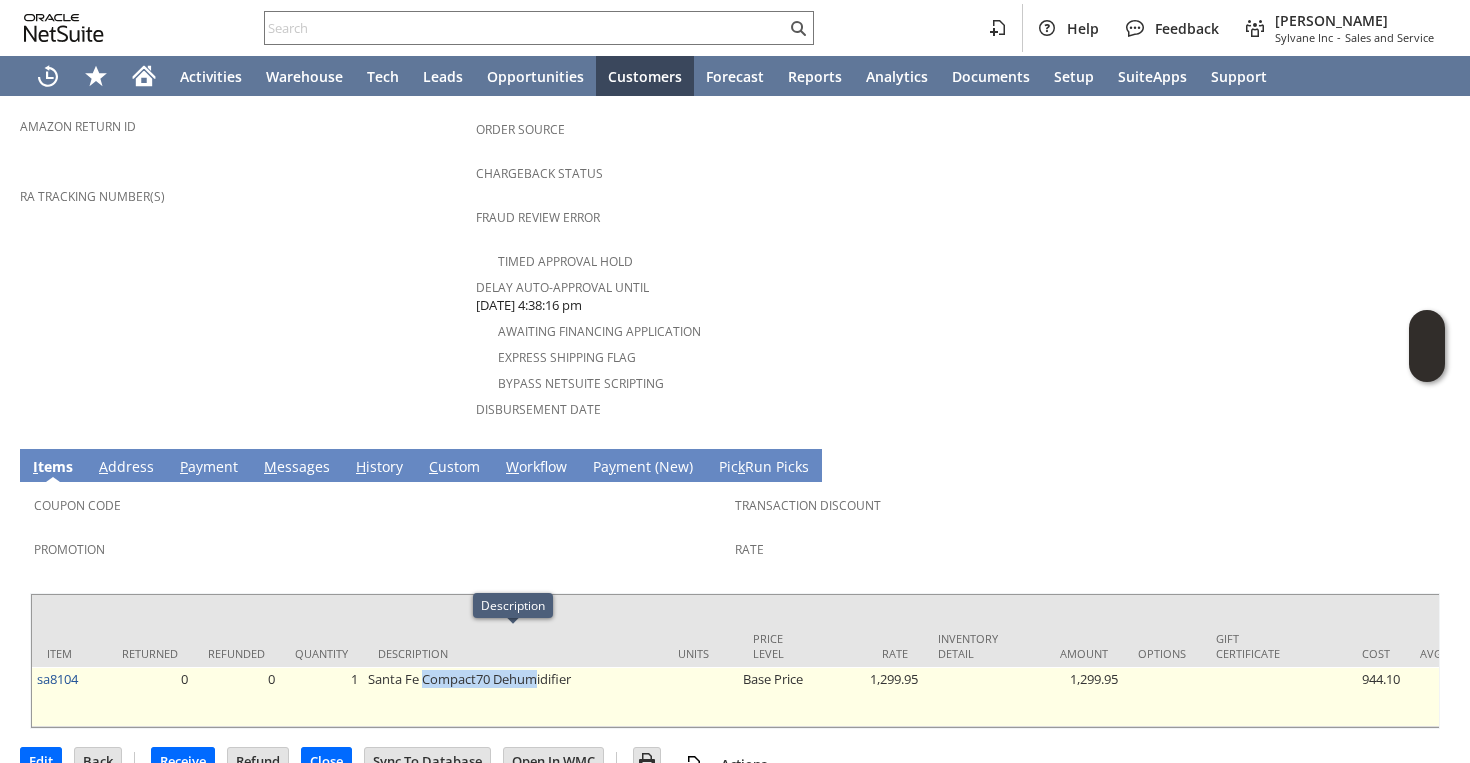 drag, startPoint x: 422, startPoint y: 643, endPoint x: 540, endPoint y: 640, distance: 118.03813 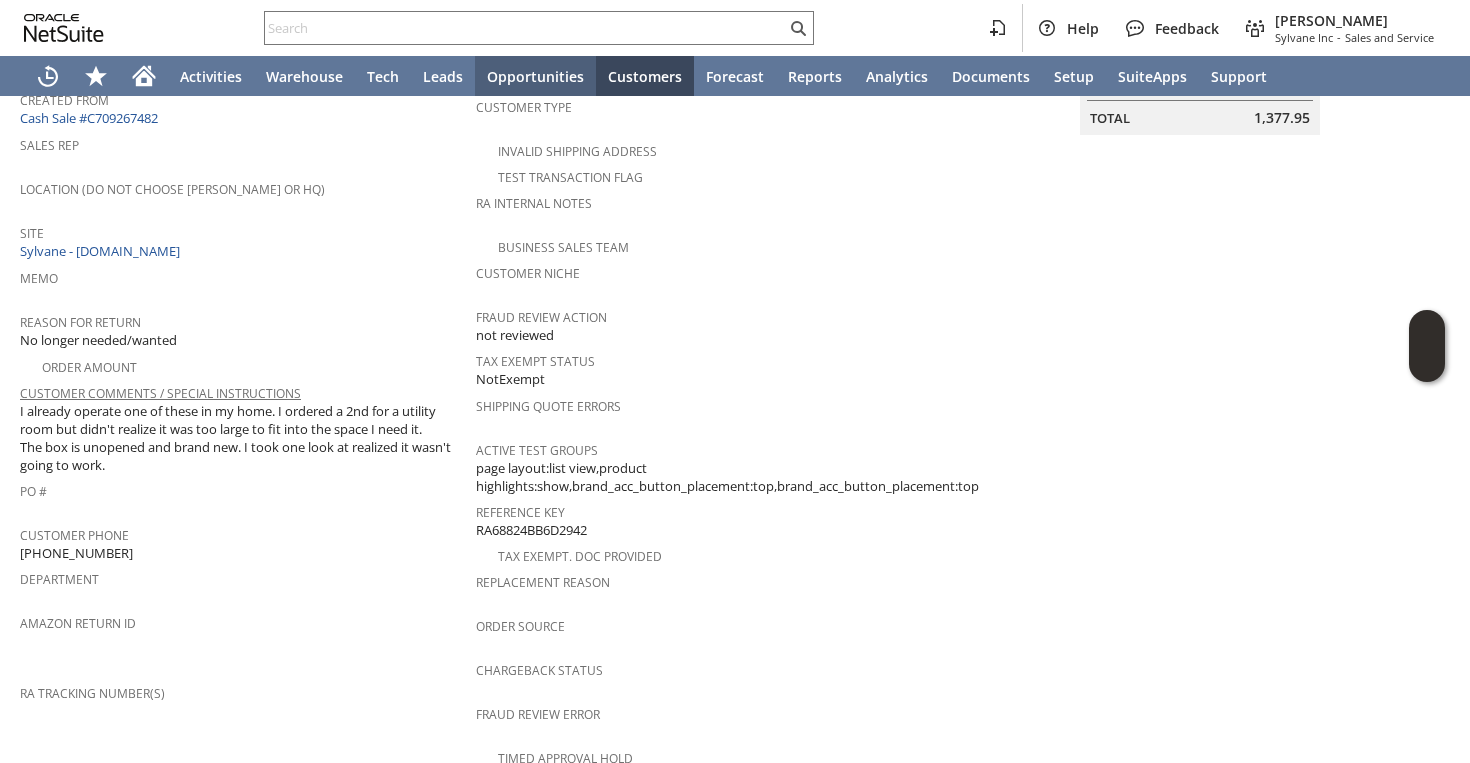 scroll, scrollTop: 0, scrollLeft: 0, axis: both 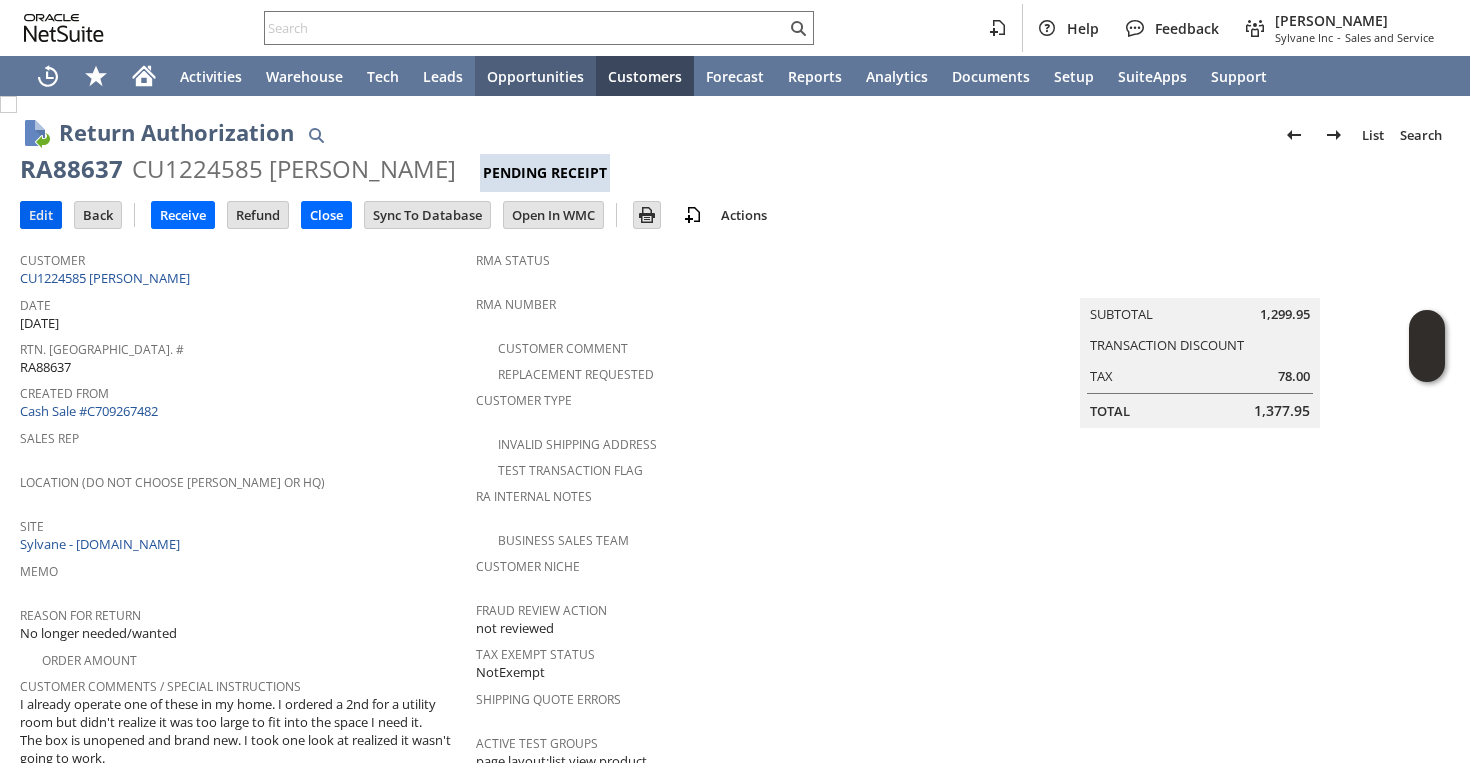 click on "Edit" at bounding box center (41, 215) 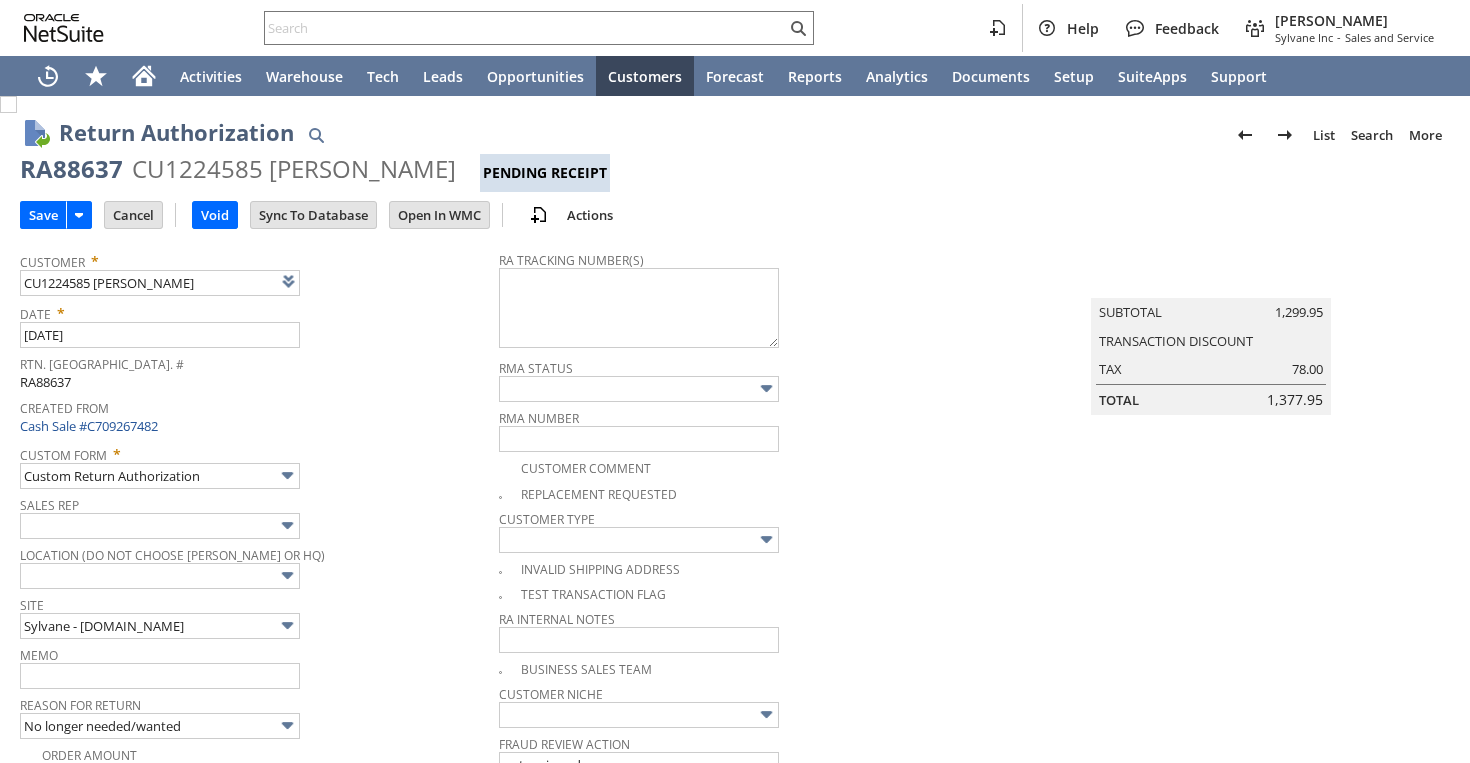 scroll, scrollTop: 0, scrollLeft: 0, axis: both 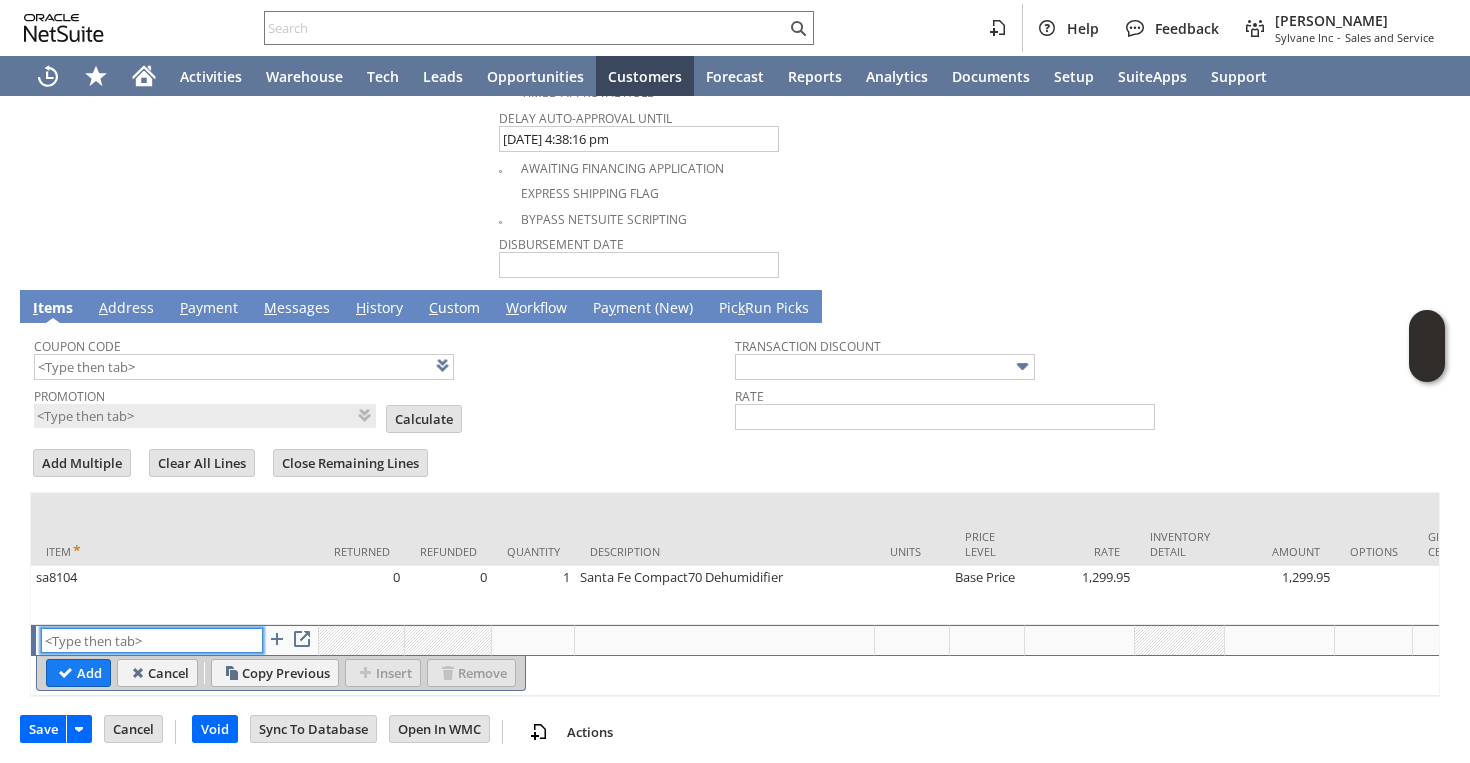 click at bounding box center (152, 640) 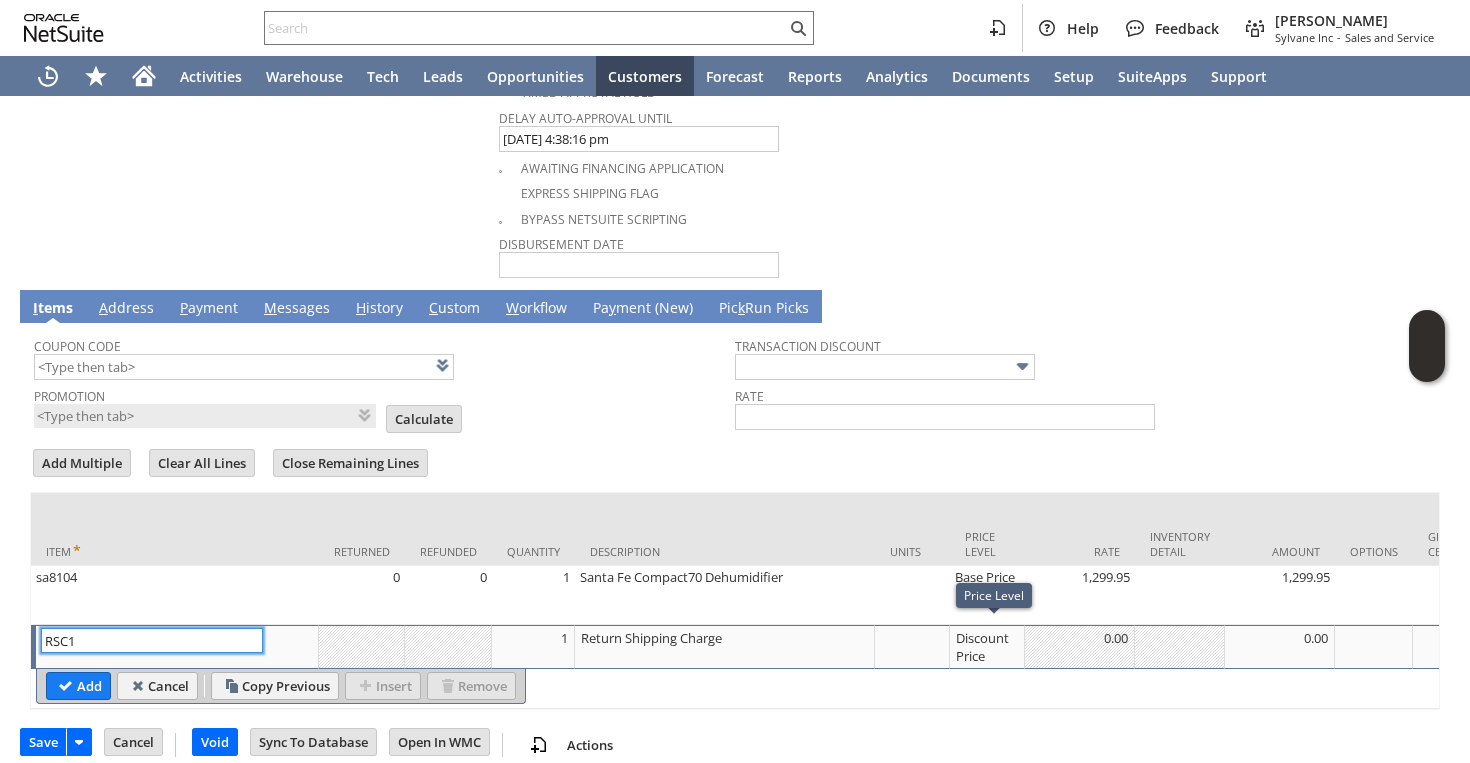 type on "RSC1" 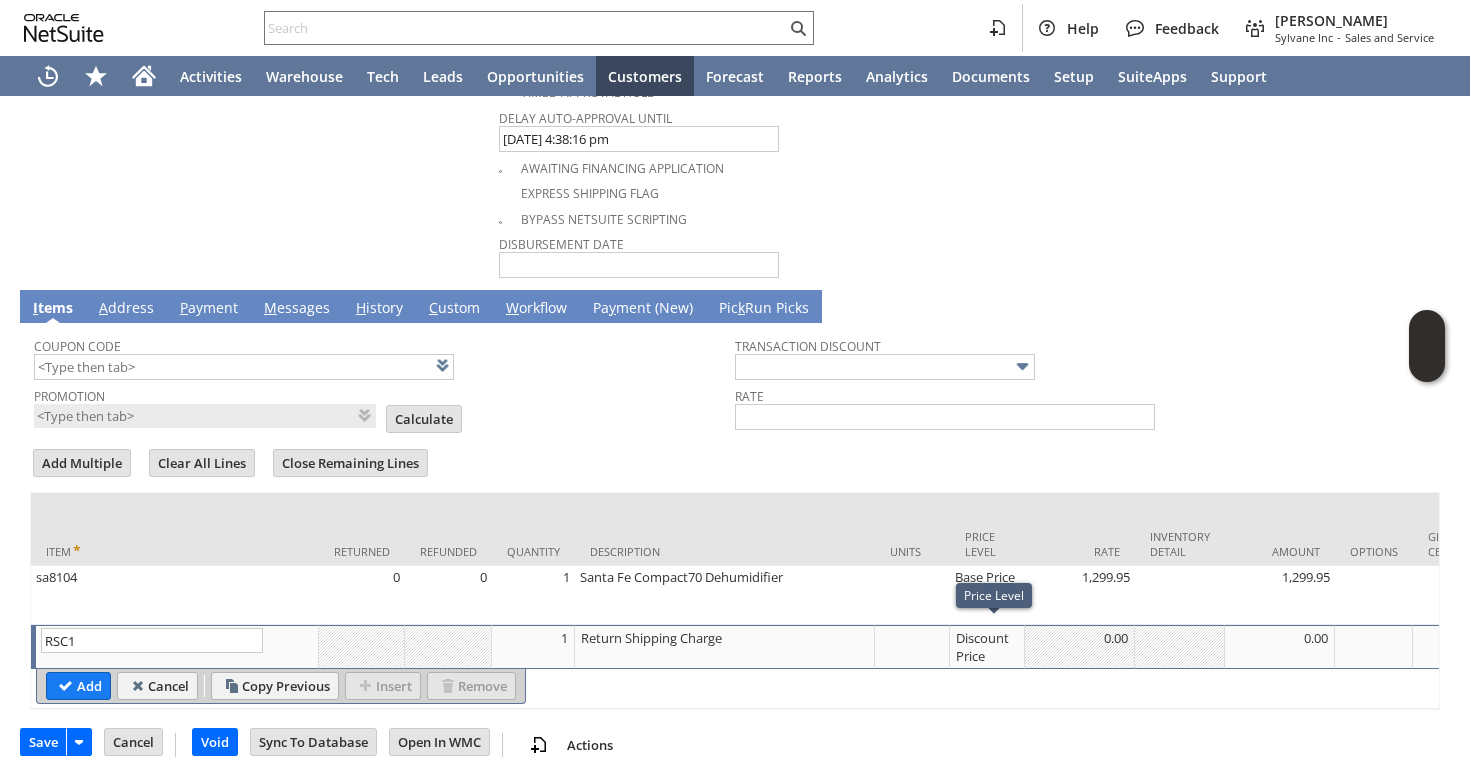 click on "Discount Price" at bounding box center (987, 647) 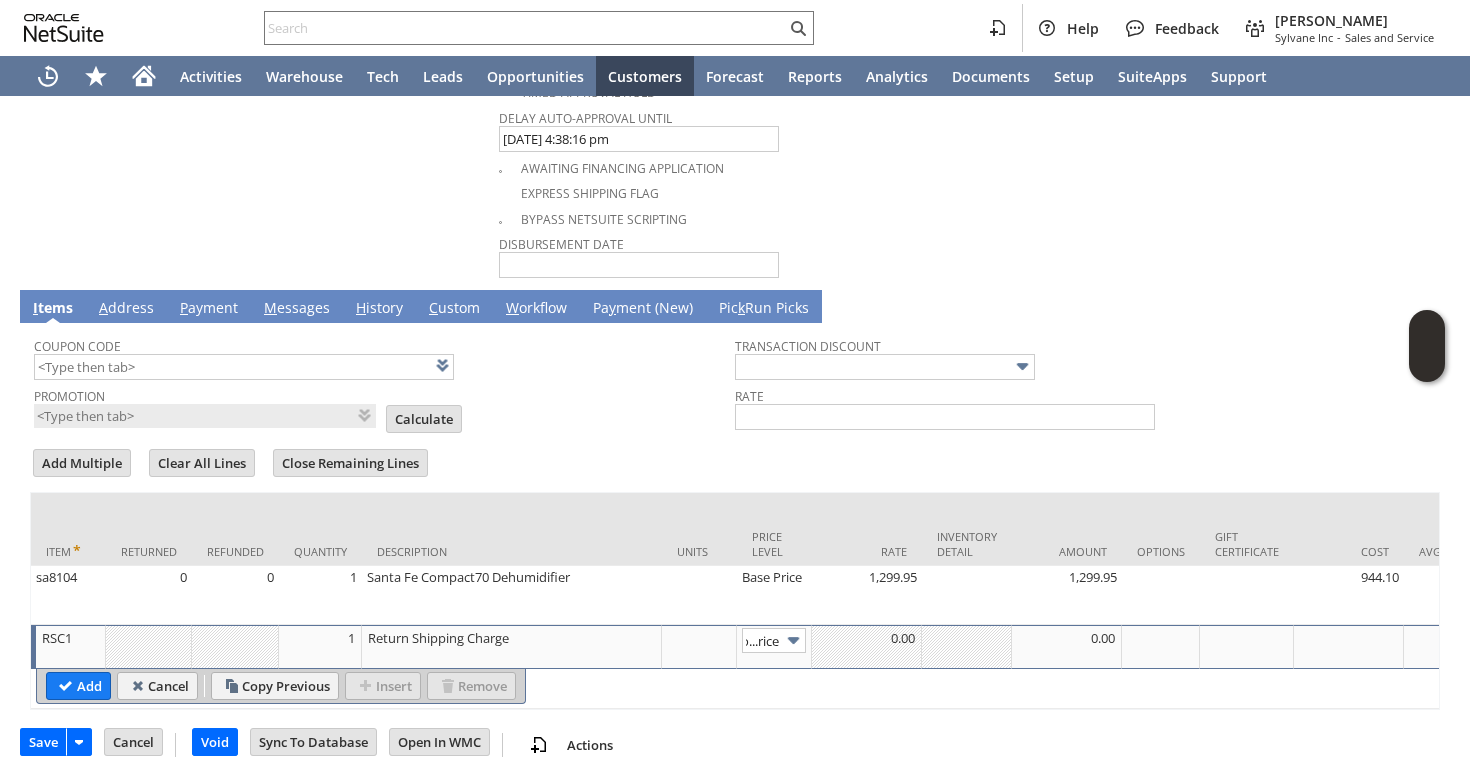 type on "Custom" 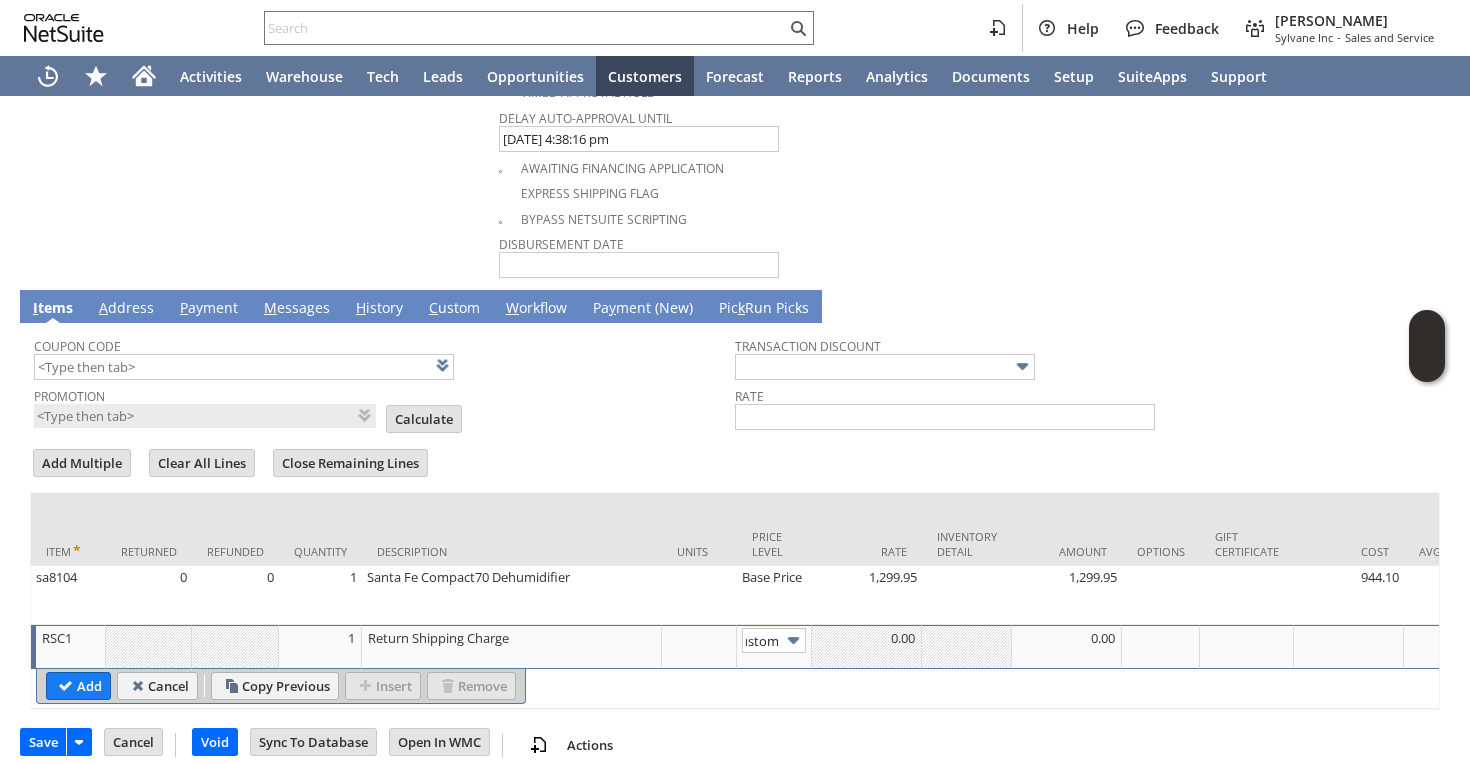 scroll, scrollTop: 0, scrollLeft: 14, axis: horizontal 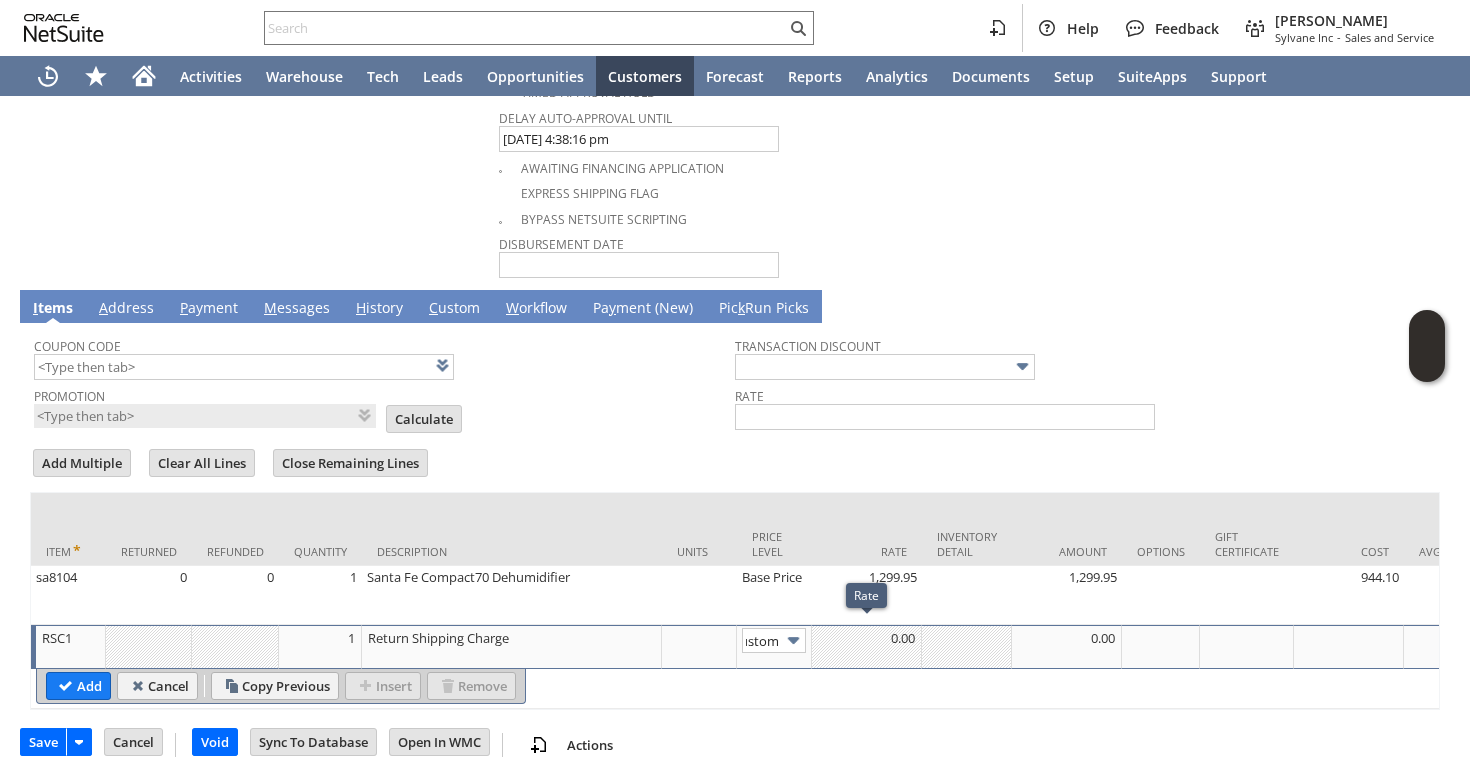 type 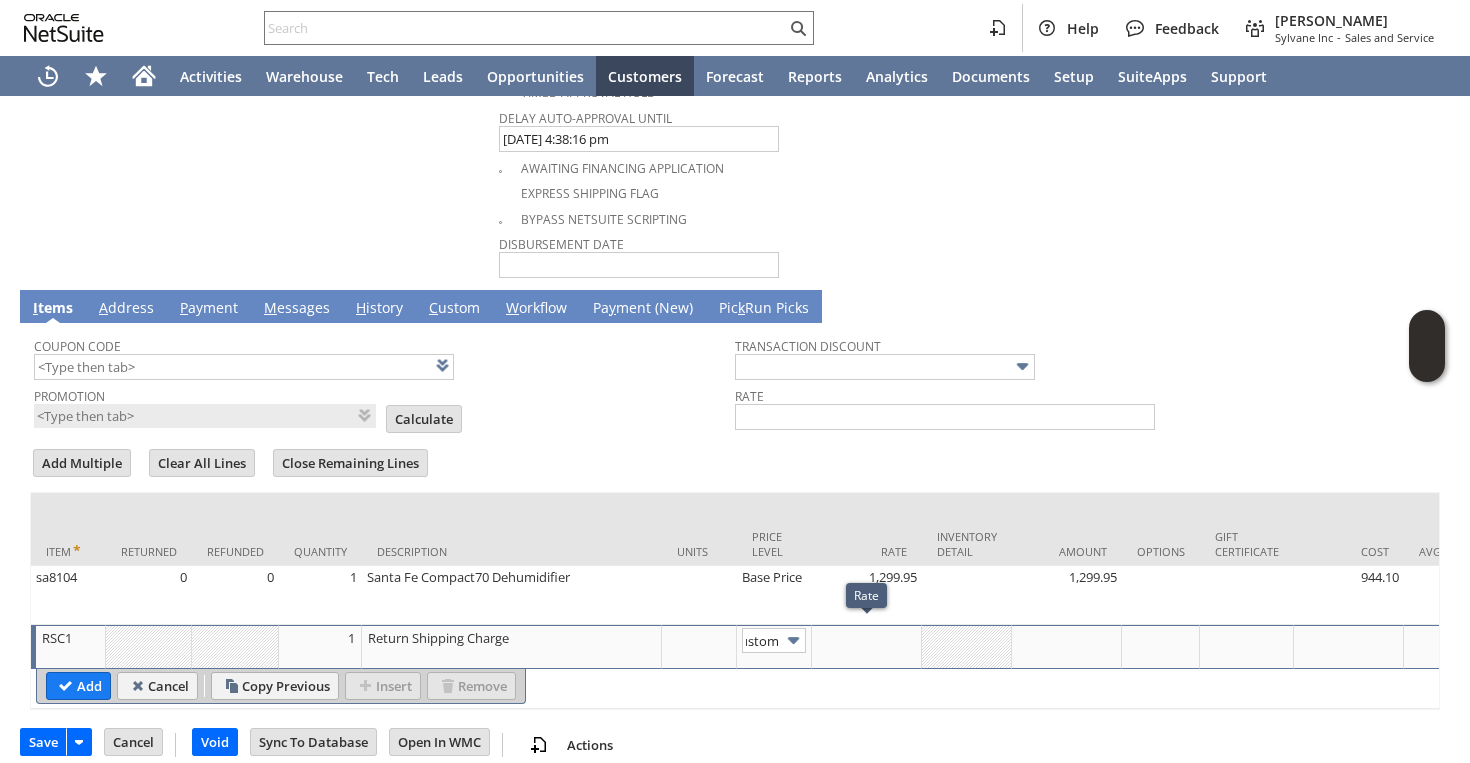 scroll, scrollTop: 0, scrollLeft: 0, axis: both 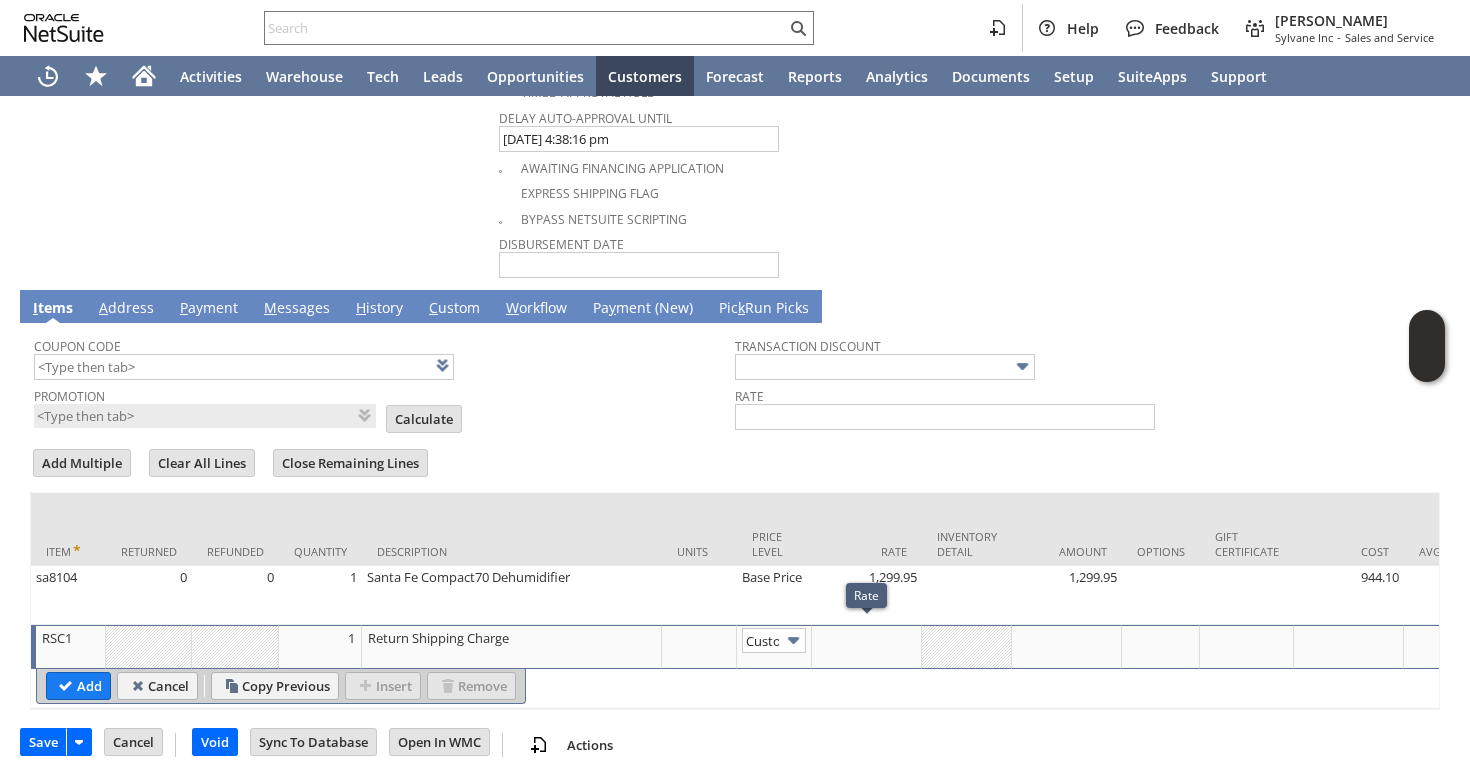 click at bounding box center (866, 638) 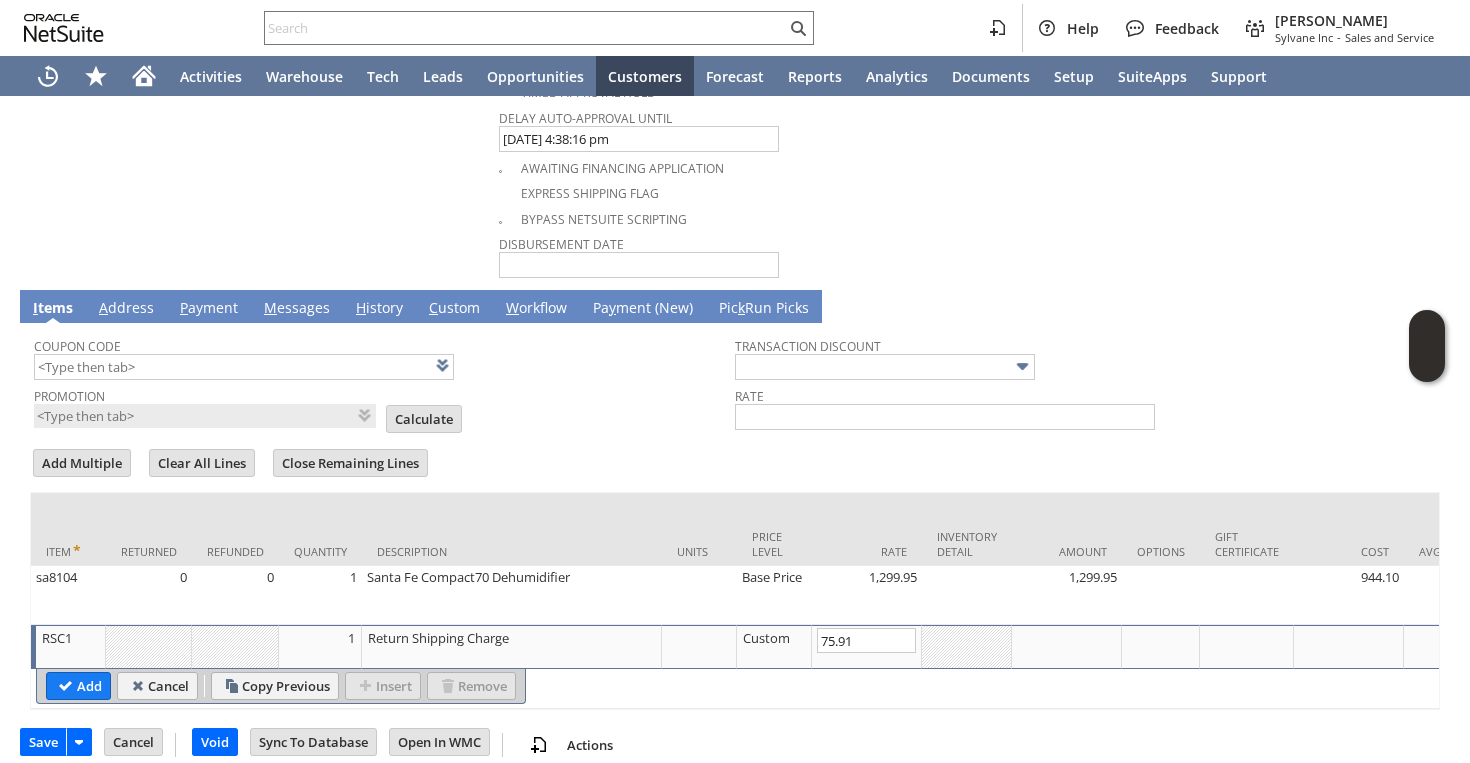type on "-75.91" 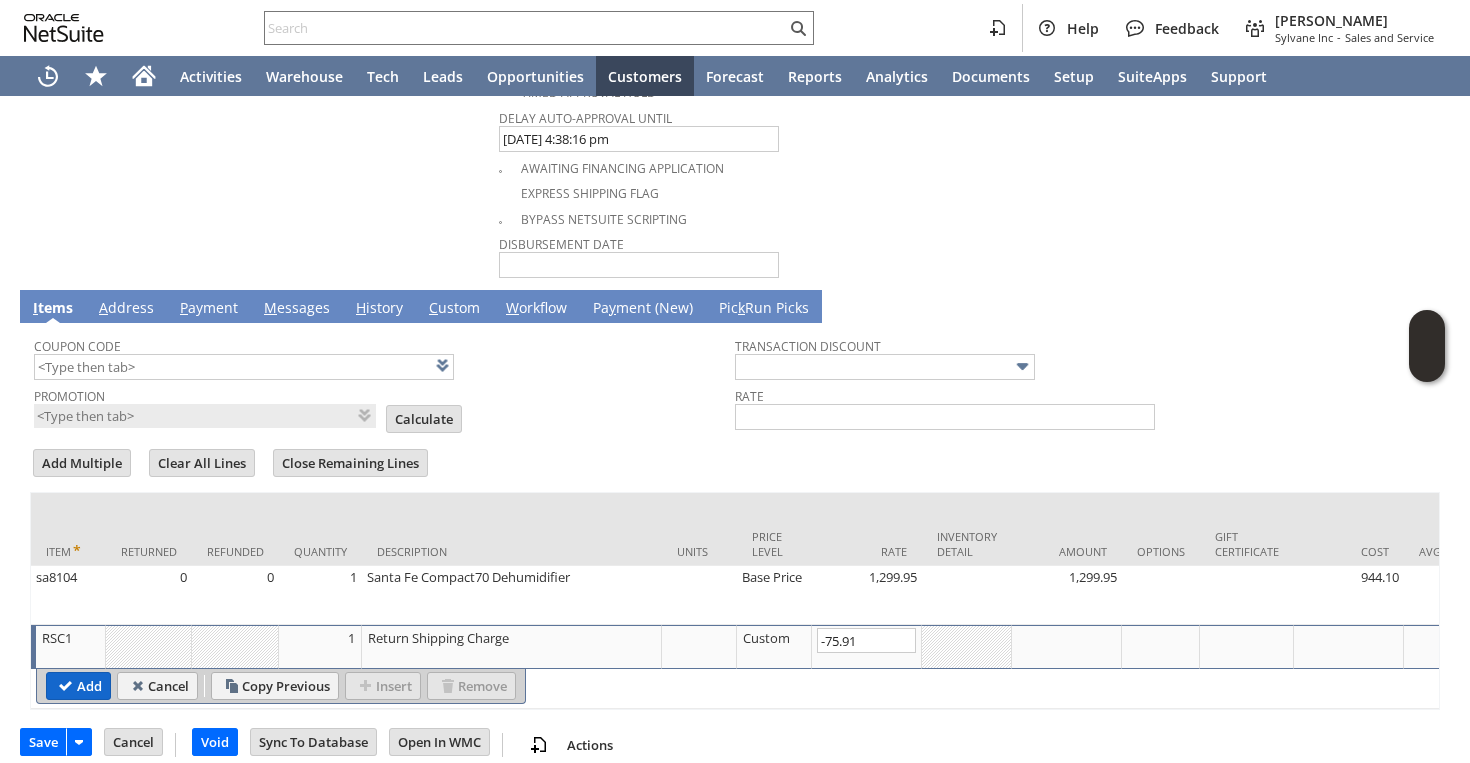 click on "Add" at bounding box center [78, 686] 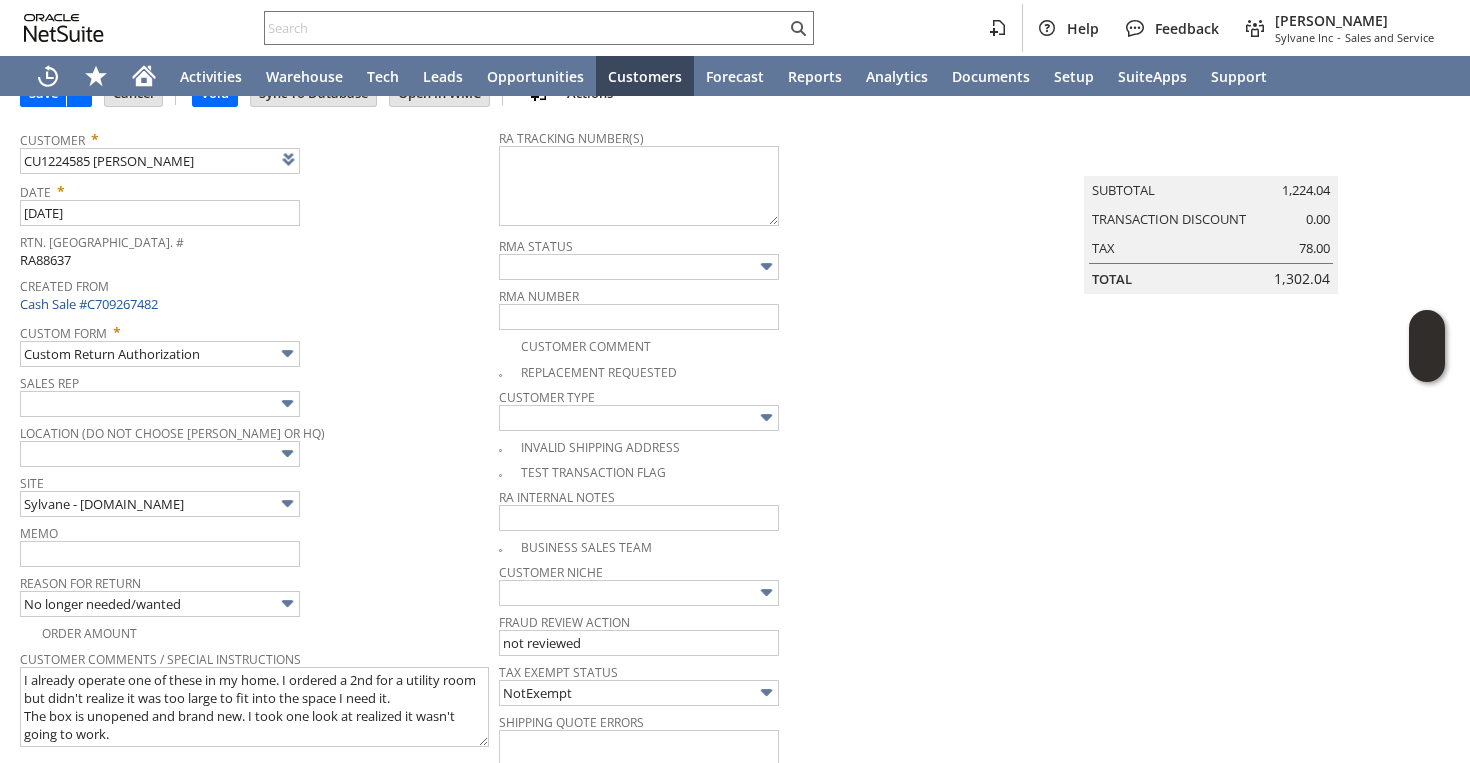 scroll, scrollTop: 0, scrollLeft: 0, axis: both 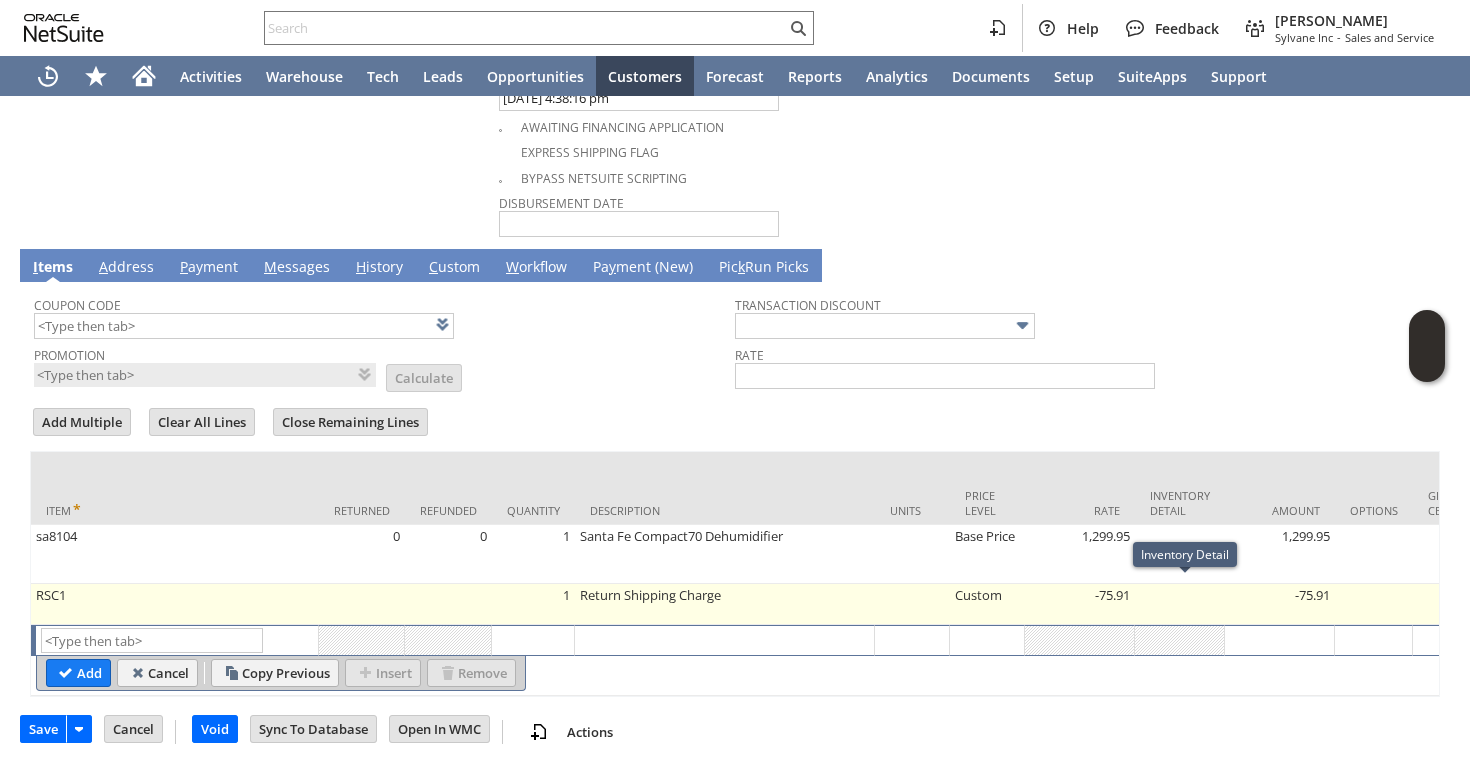 click on "-75.91" at bounding box center [1080, 604] 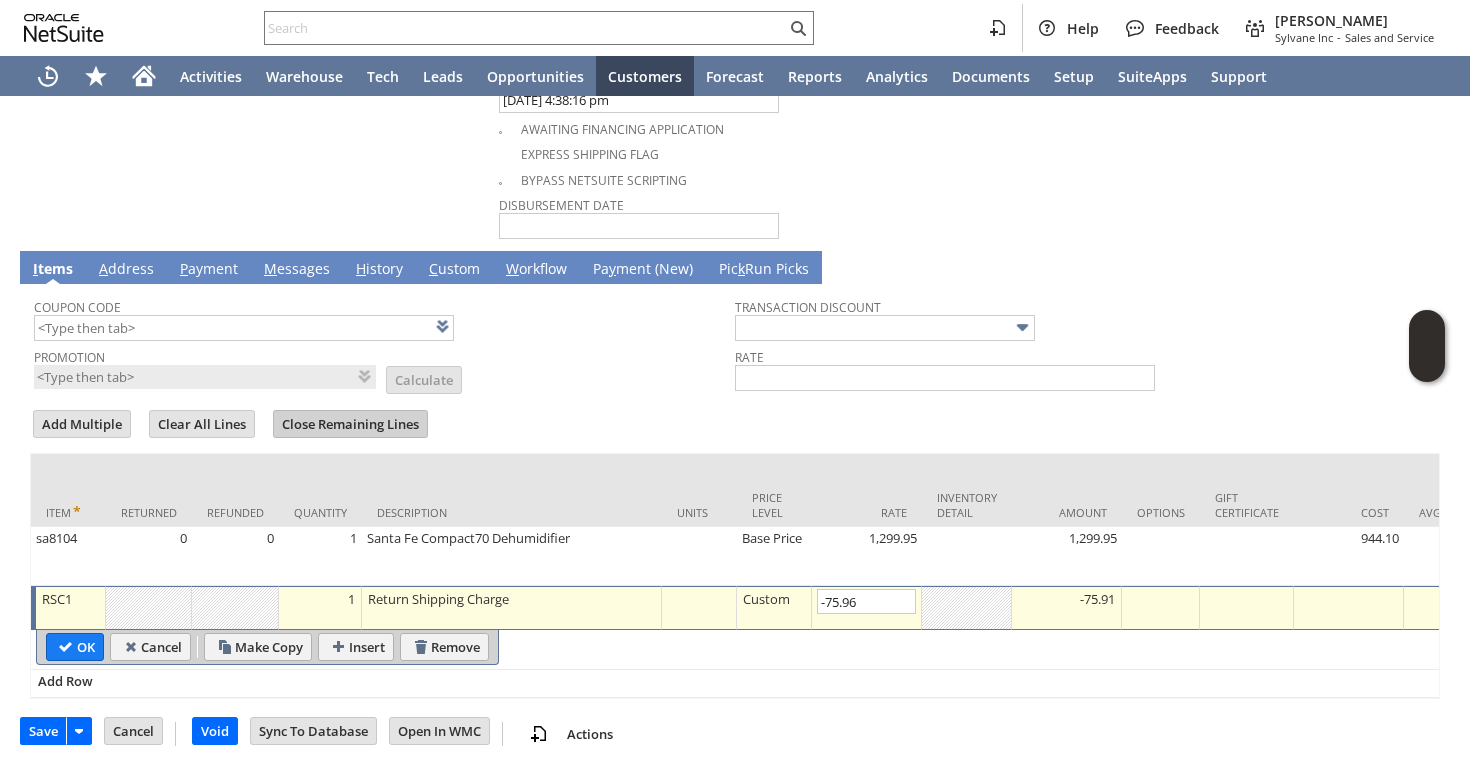 scroll, scrollTop: 0, scrollLeft: 0, axis: both 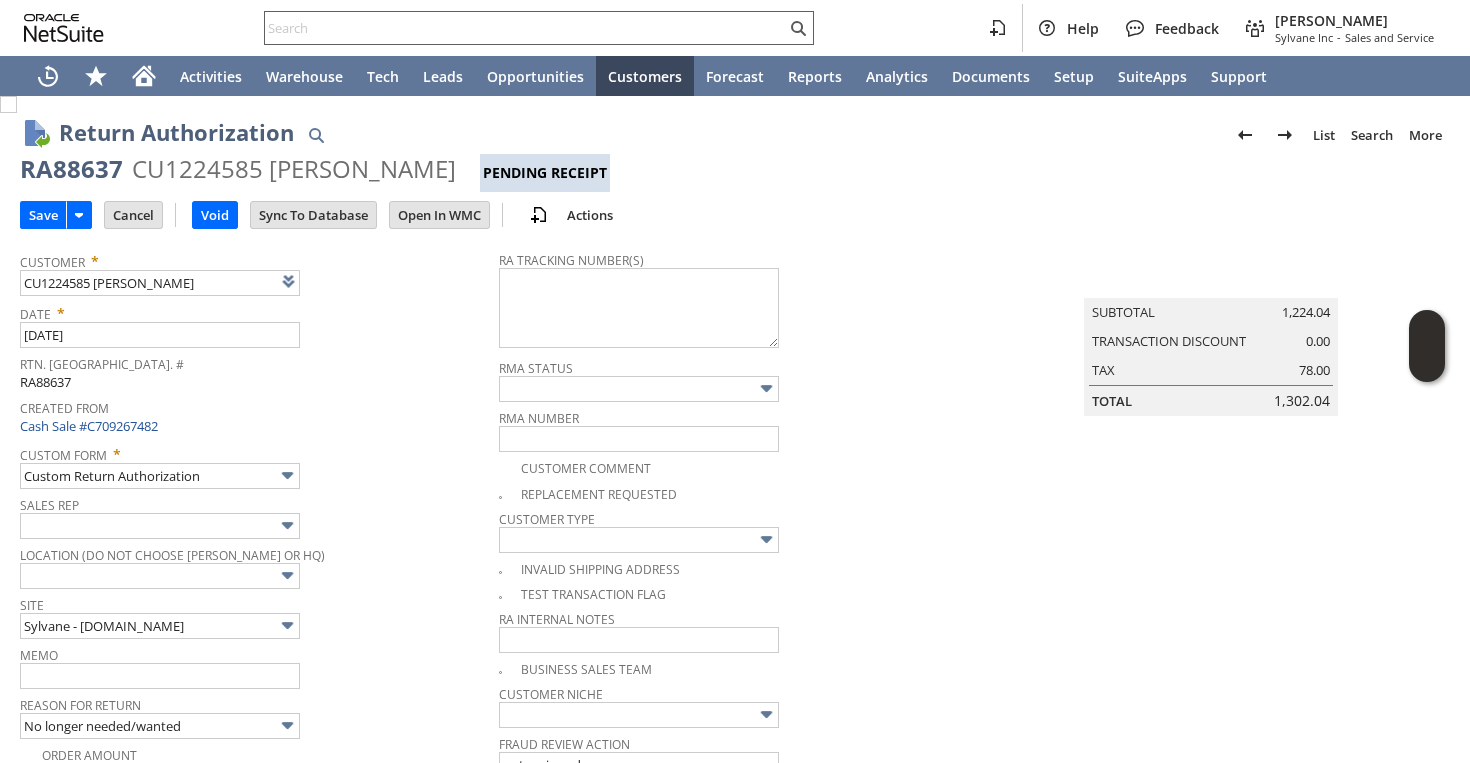 type on "-75.96" 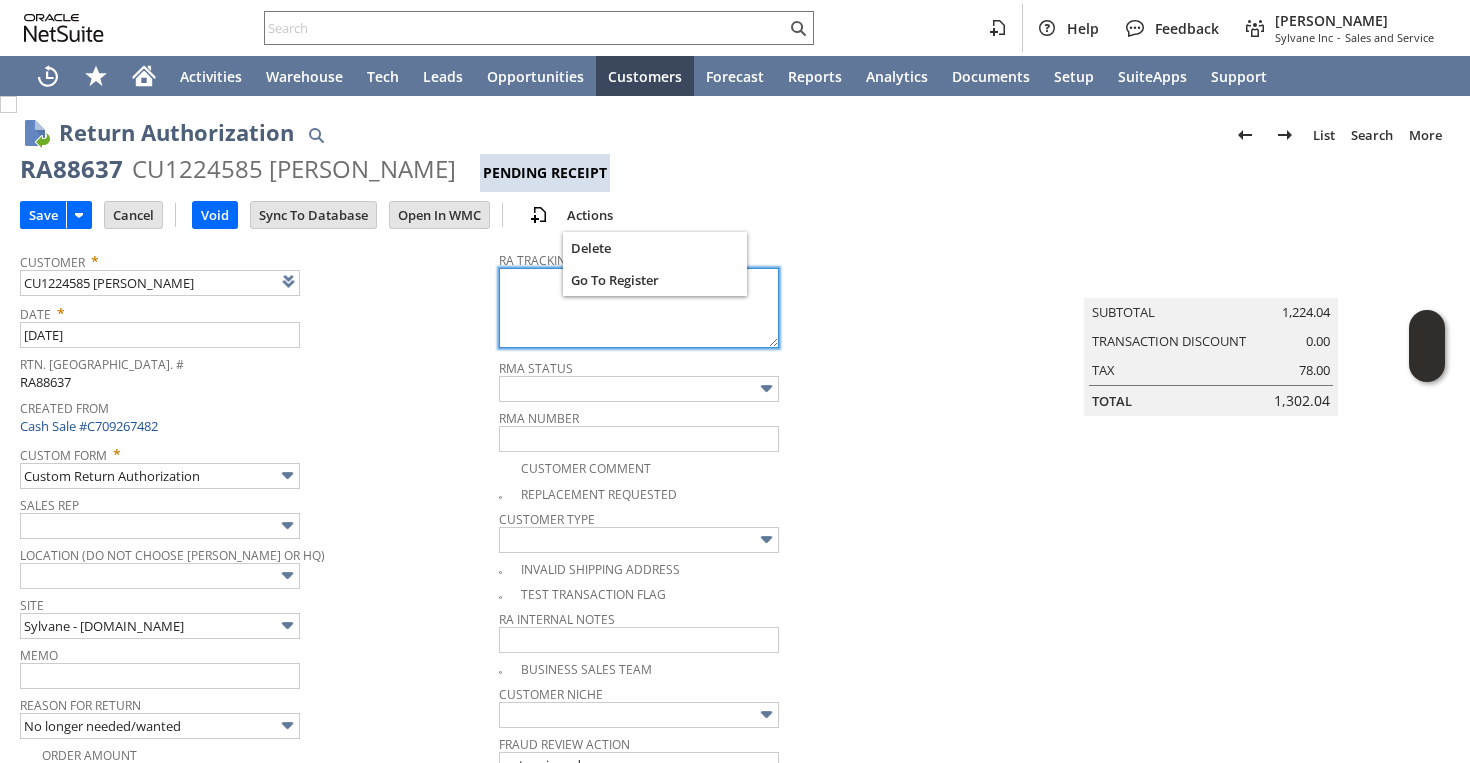 click at bounding box center (639, 308) 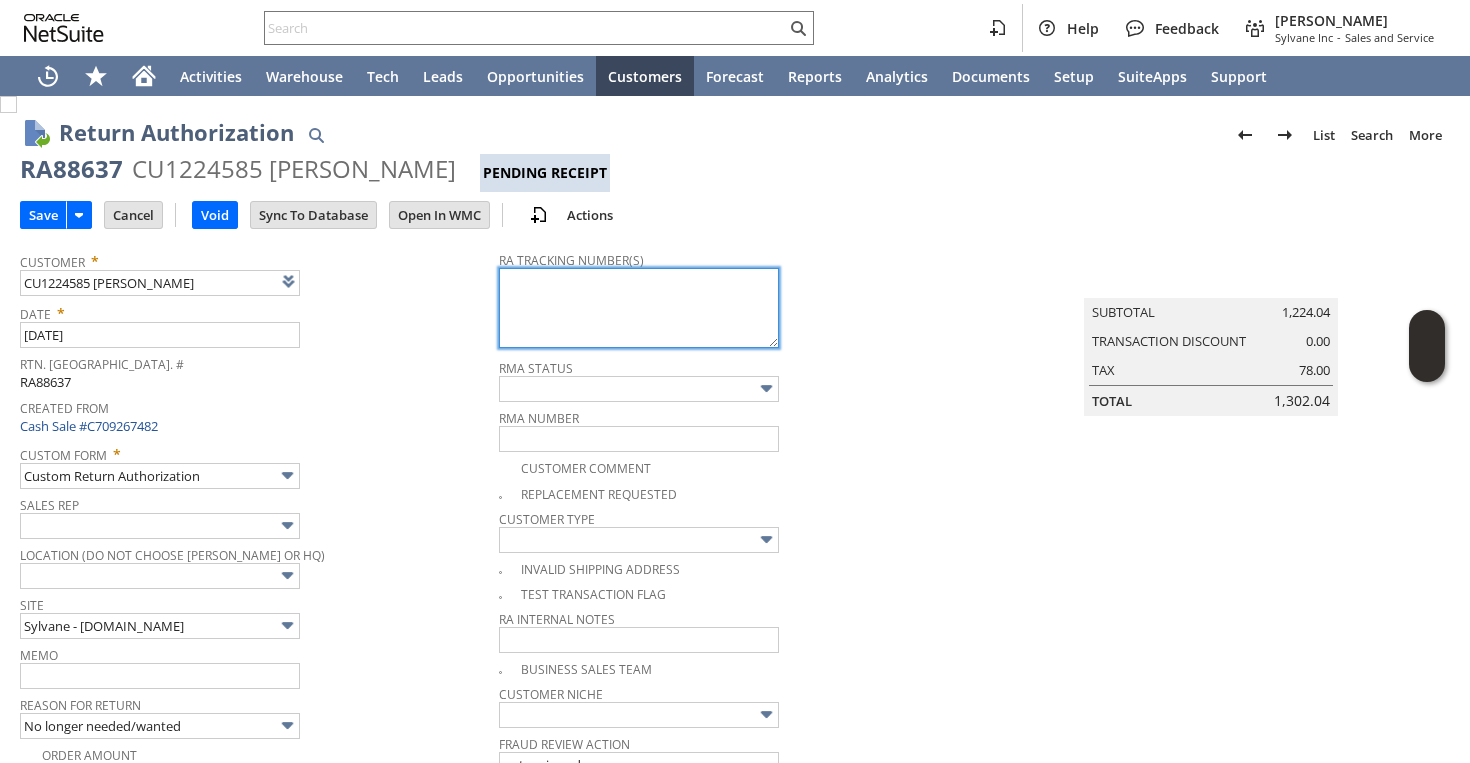 paste on "997021000498991" 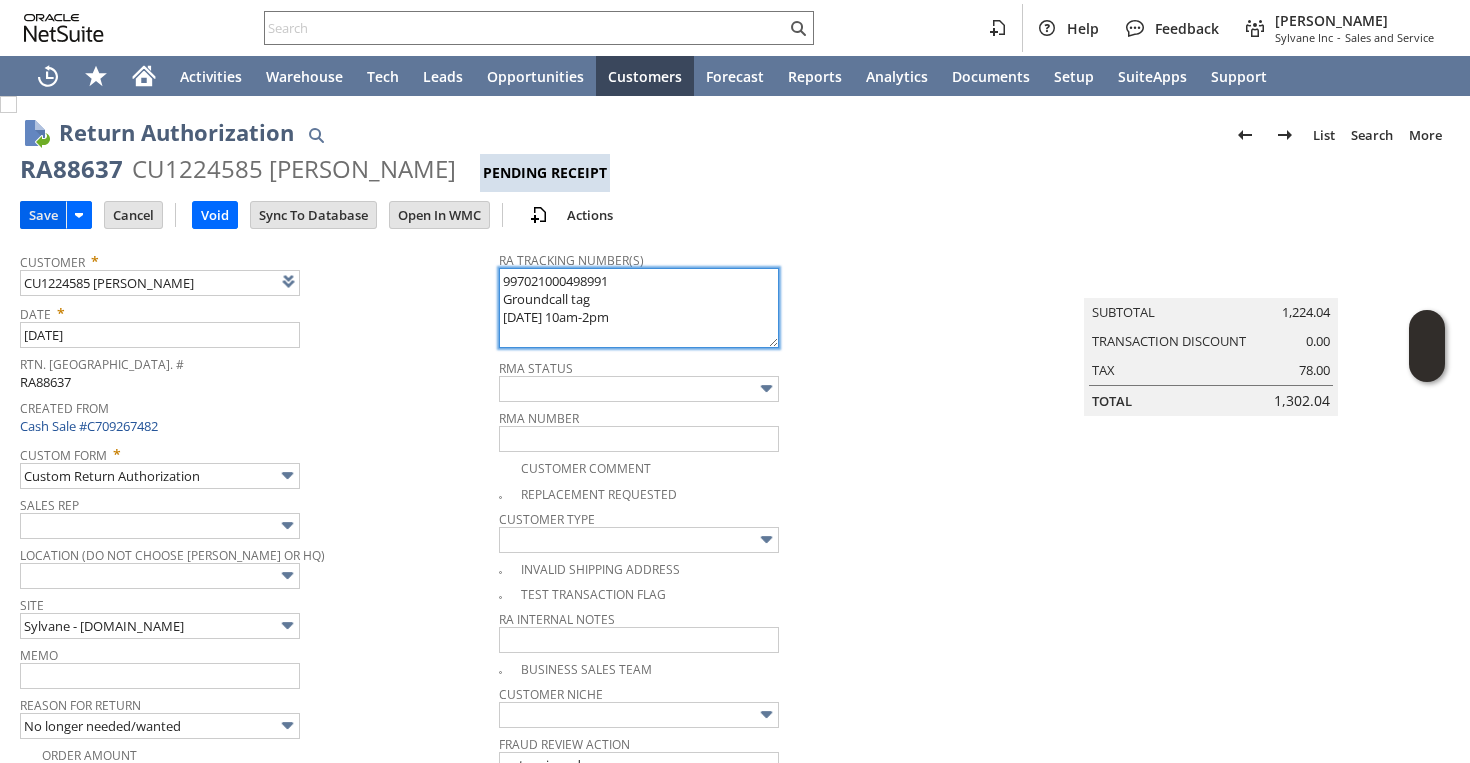 type on "997021000498991
Groundcall tag
7/31 10am-2pm" 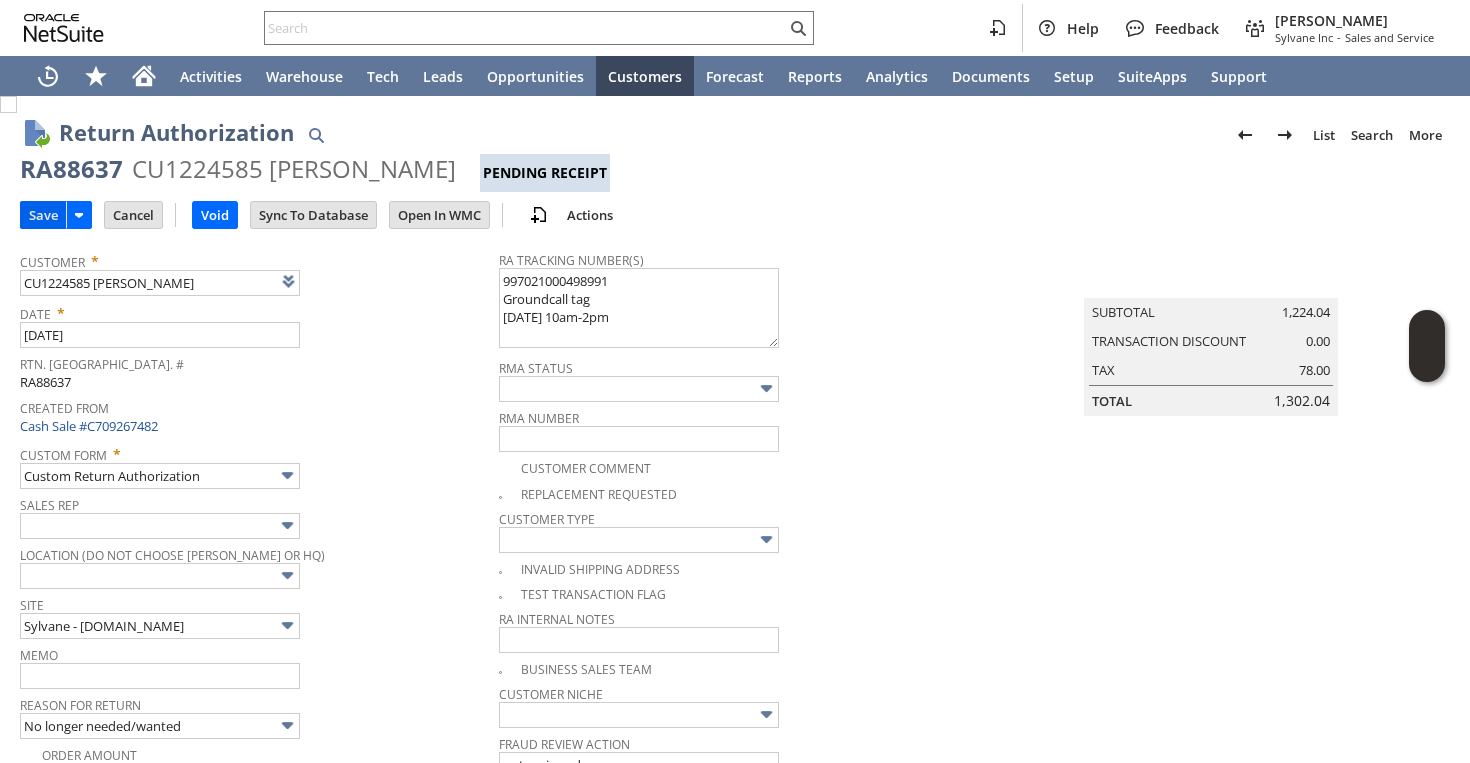 click on "Save" at bounding box center [43, 215] 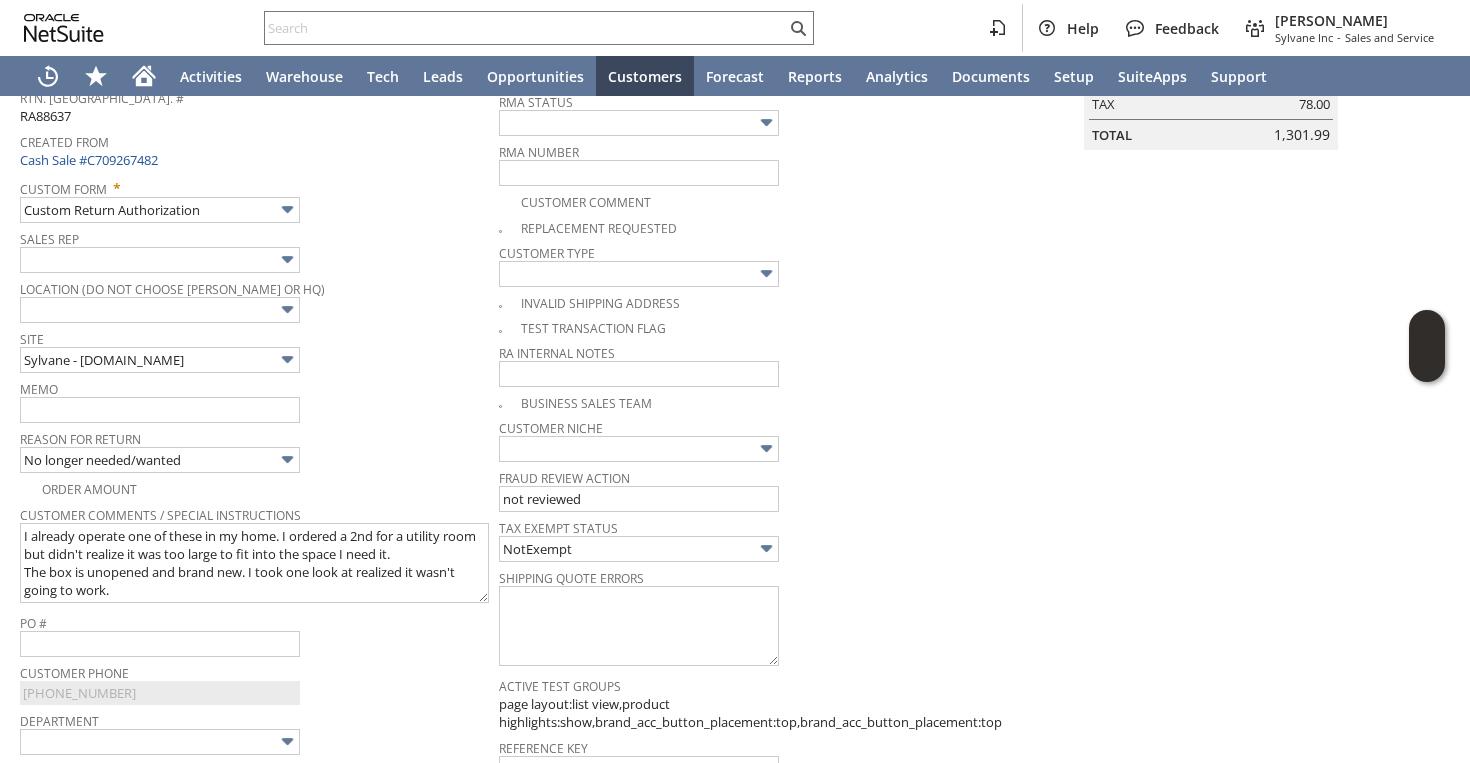 scroll, scrollTop: 0, scrollLeft: 0, axis: both 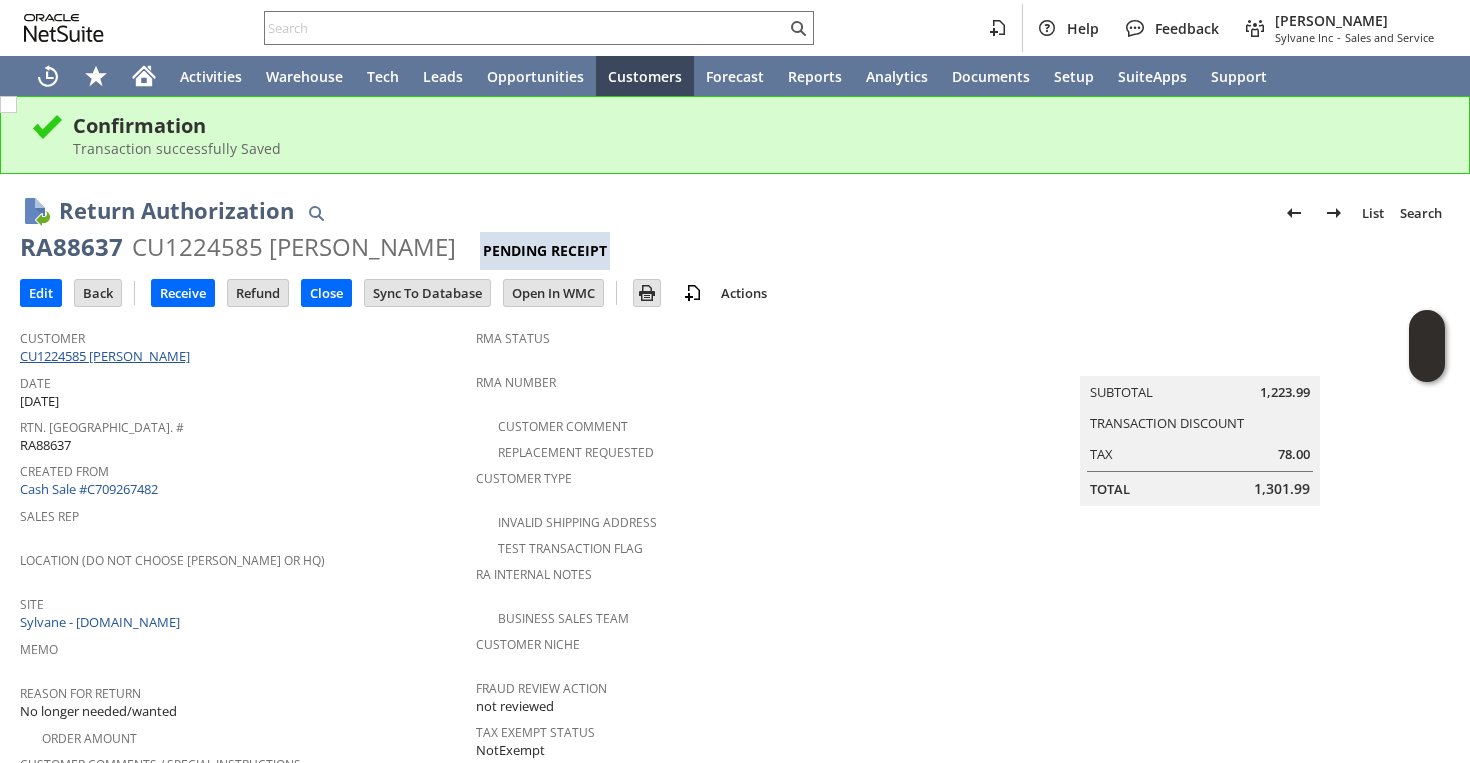 click on "CU1224585 [PERSON_NAME]" at bounding box center [107, 356] 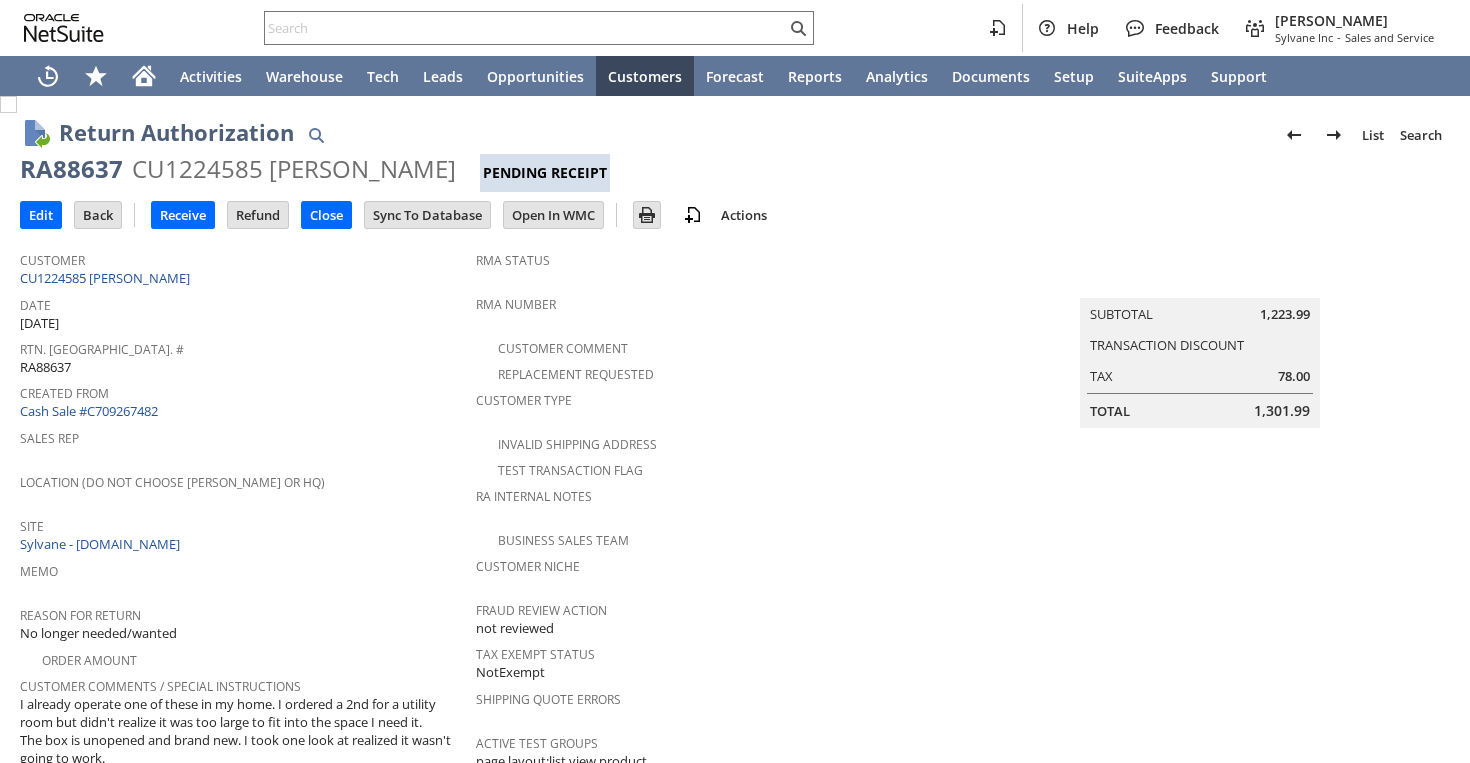 scroll, scrollTop: 0, scrollLeft: 0, axis: both 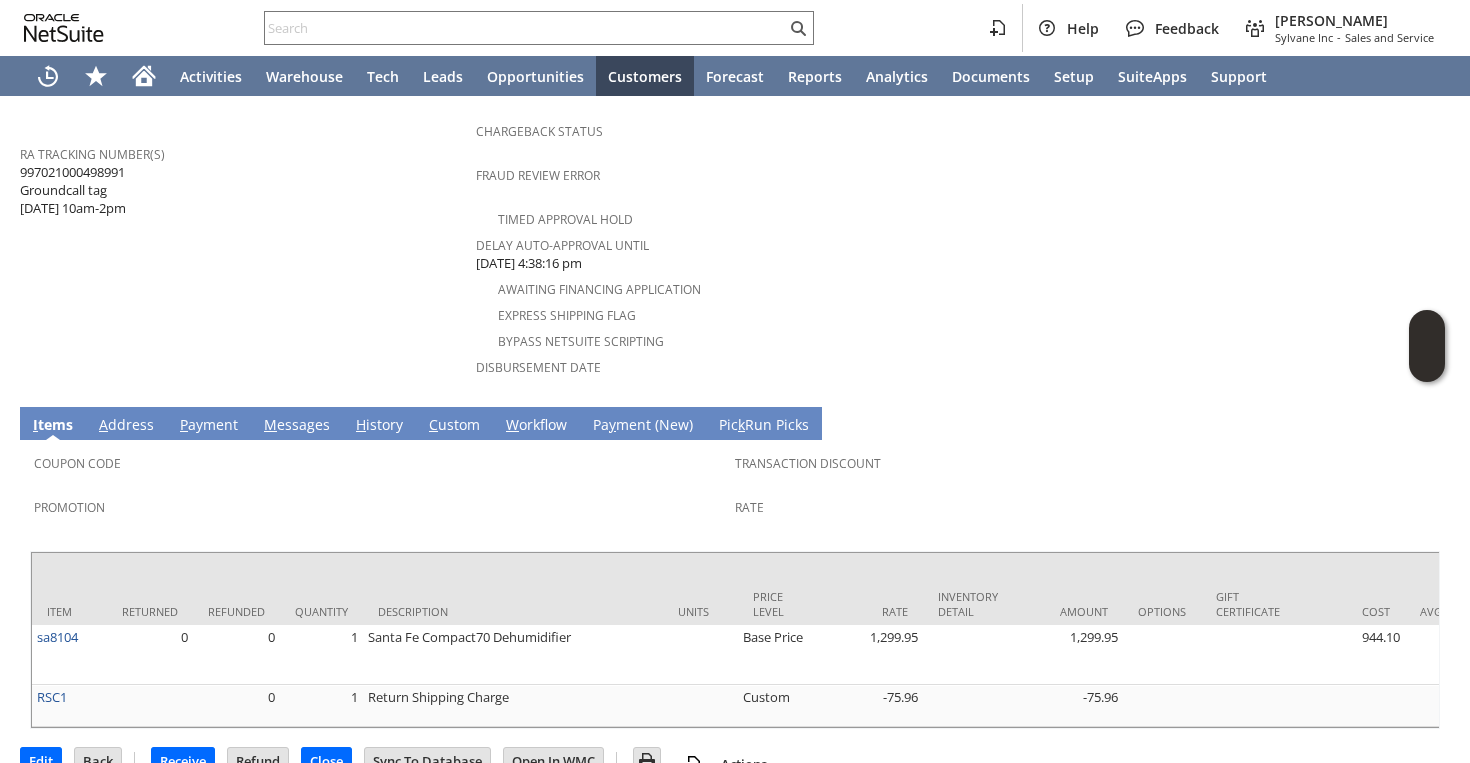 click on "997021000498991 Groundcall tag [DATE] 10am-2pm" at bounding box center [73, 190] 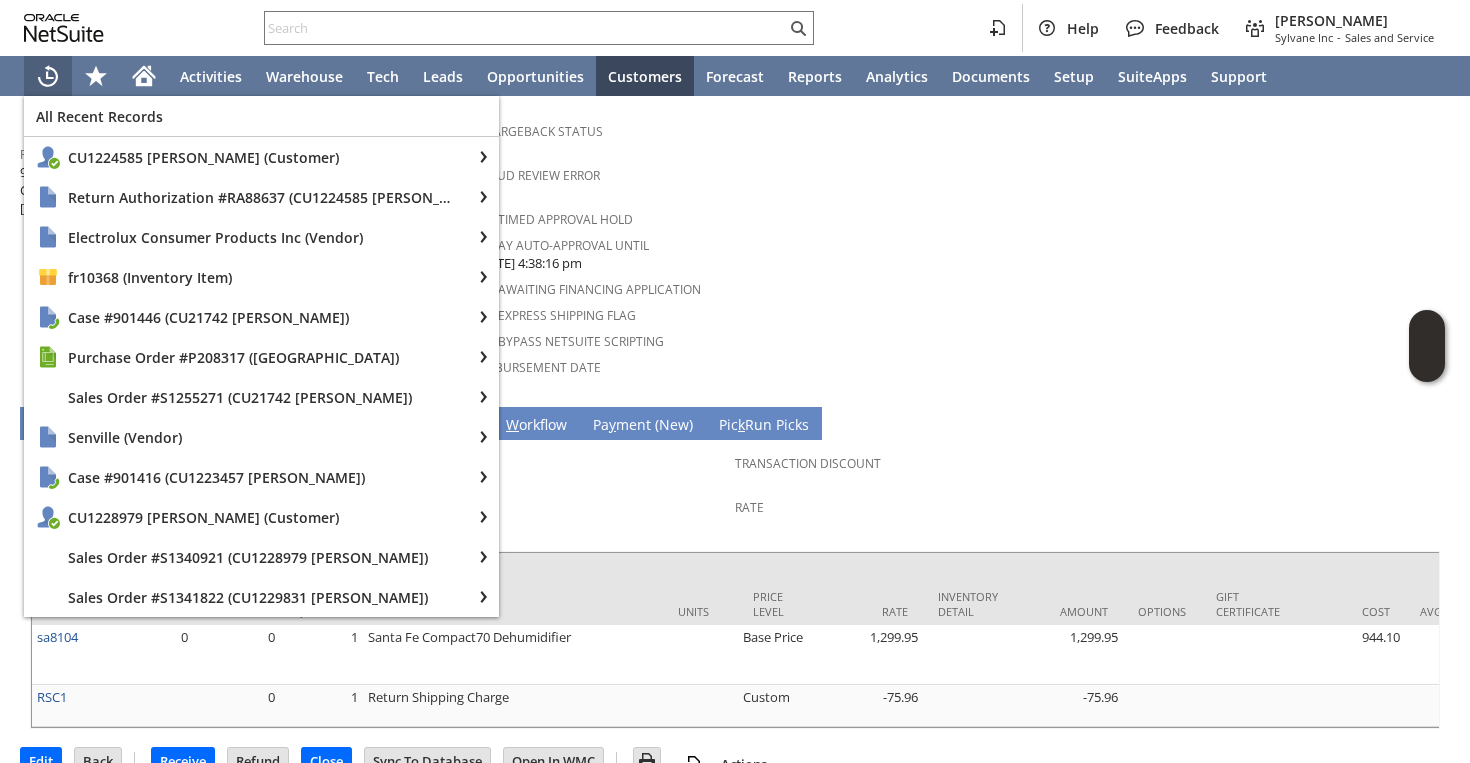scroll, scrollTop: 0, scrollLeft: 0, axis: both 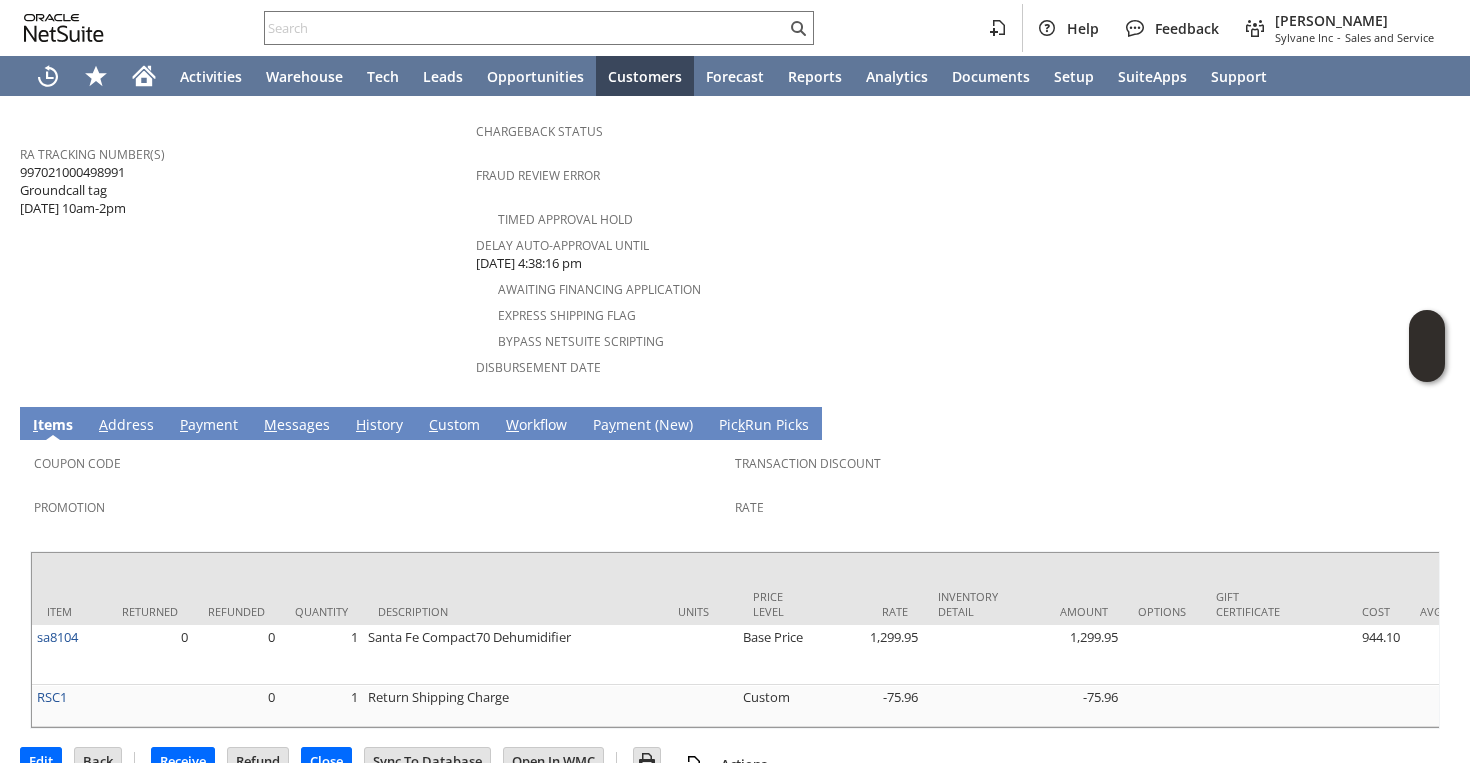 click on "Delay Auto-Approval Until" at bounding box center (727, 242) 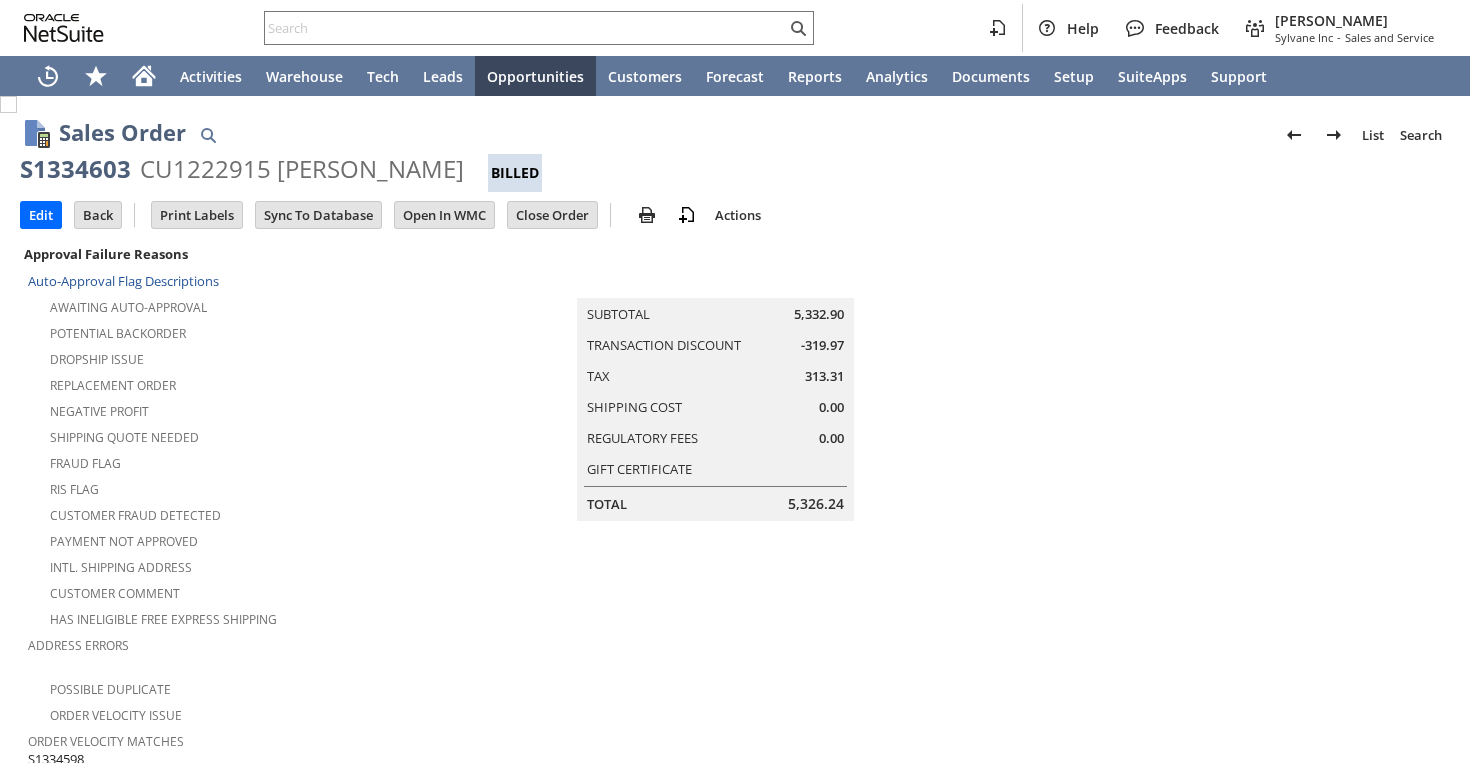 scroll, scrollTop: 0, scrollLeft: 0, axis: both 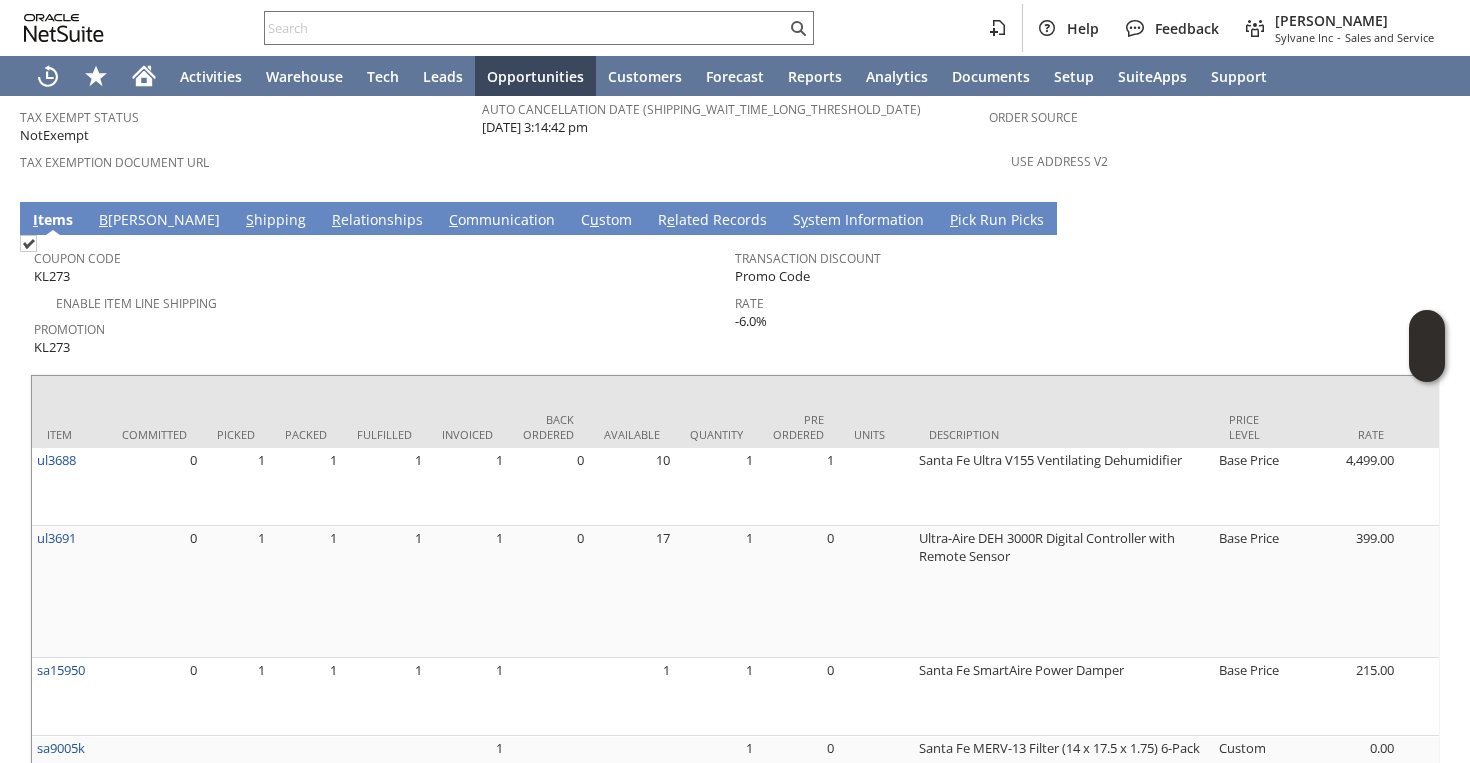 click on "S hipping" at bounding box center (276, 221) 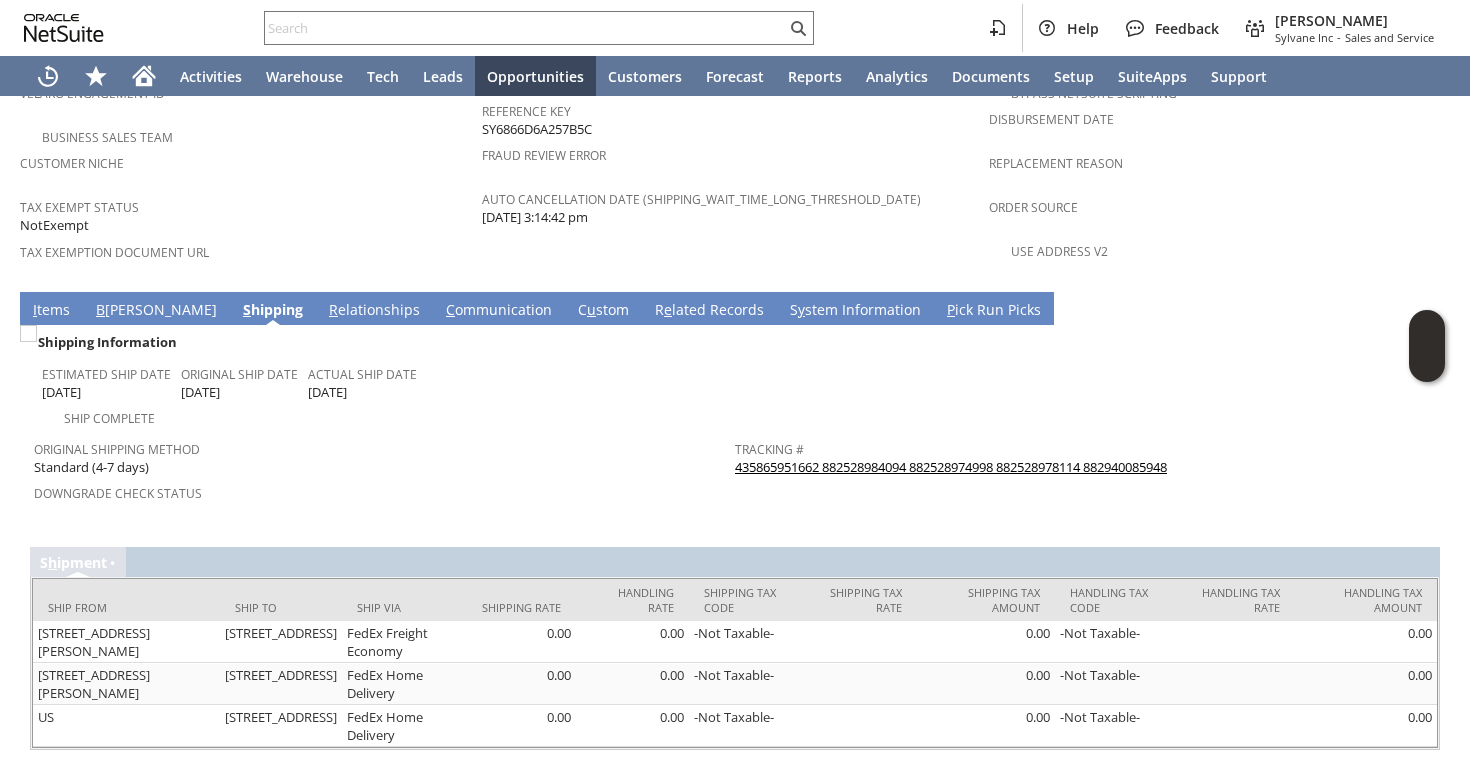 scroll, scrollTop: 0, scrollLeft: 0, axis: both 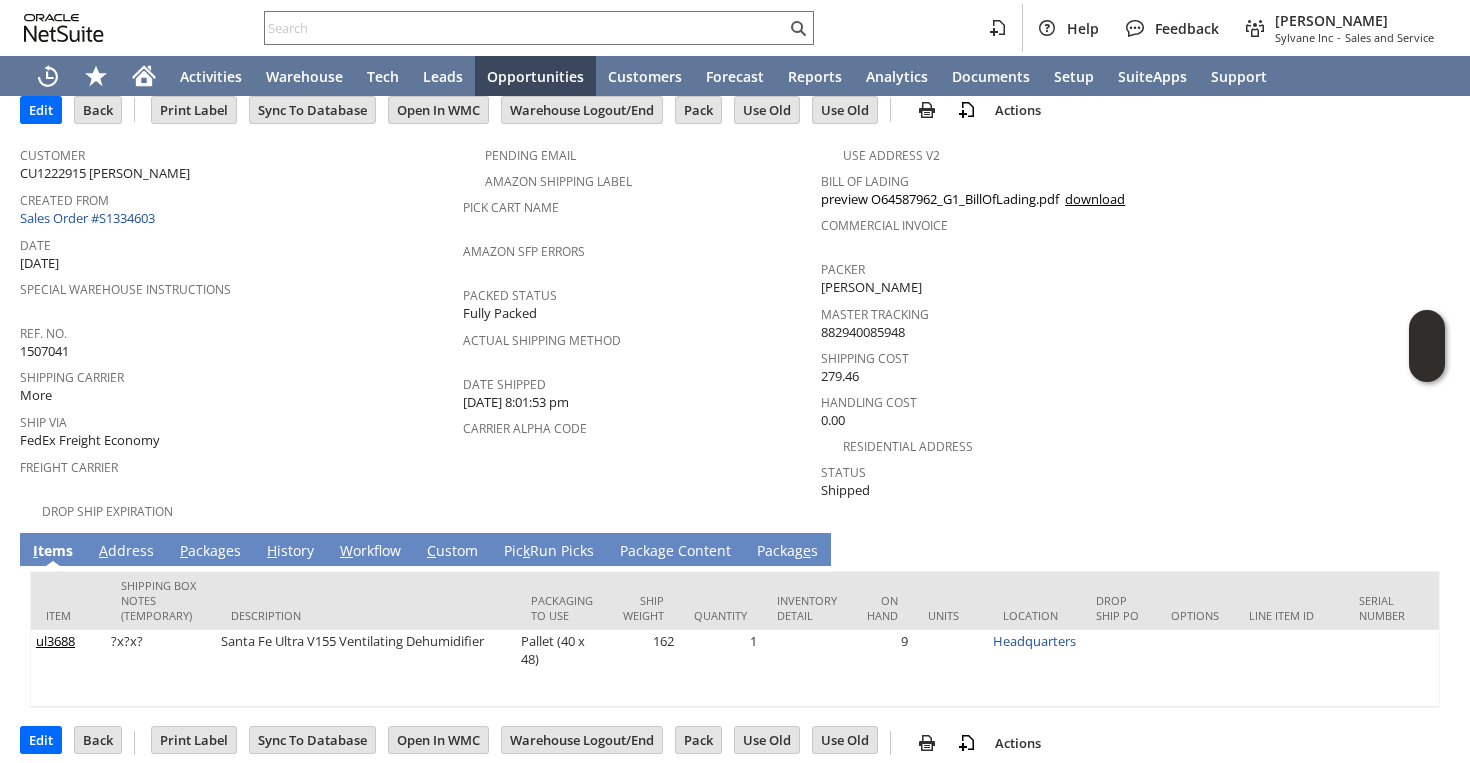 click on "A ddress" at bounding box center (126, 552) 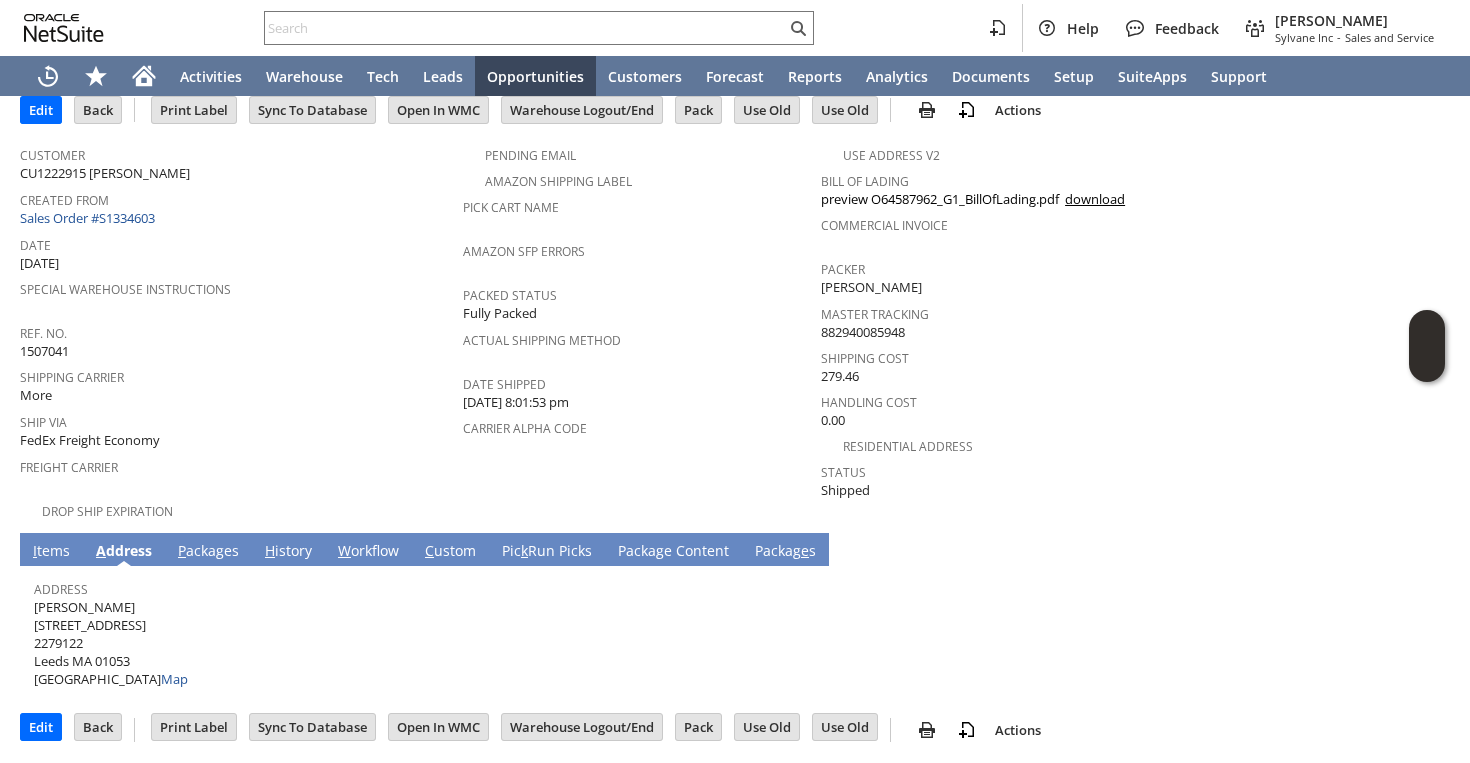 scroll, scrollTop: 90, scrollLeft: 0, axis: vertical 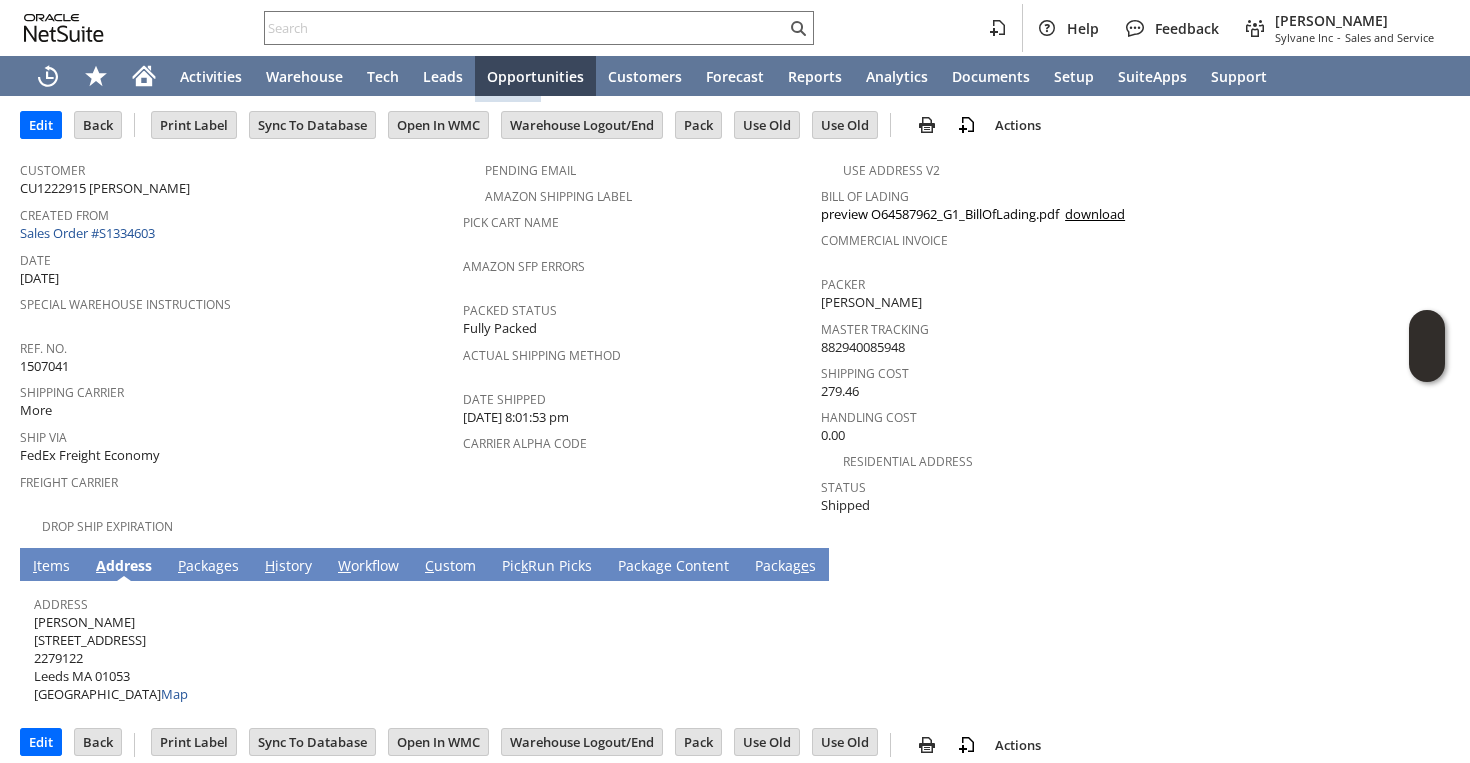 click on "P ackages" at bounding box center (208, 567) 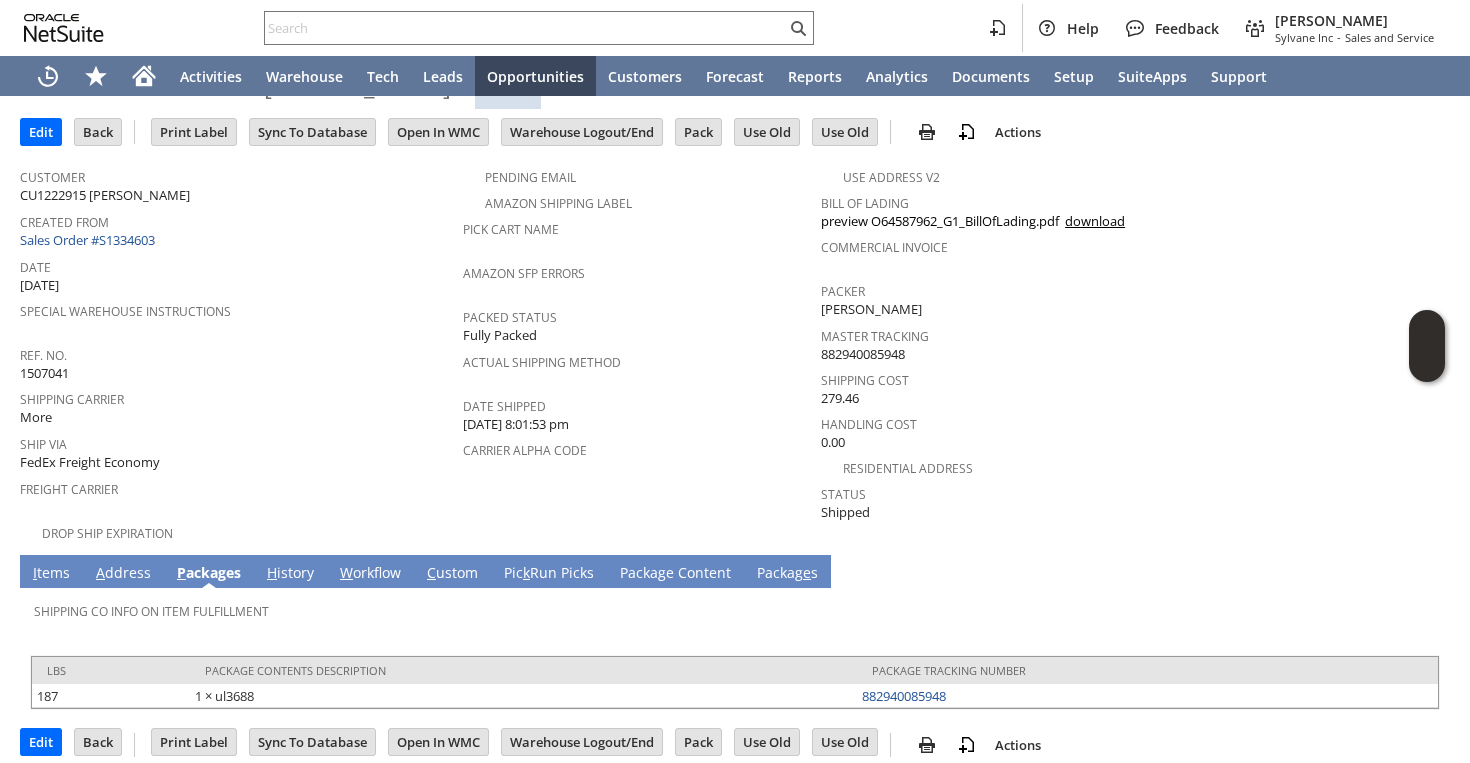 click on "I tems" at bounding box center (51, 574) 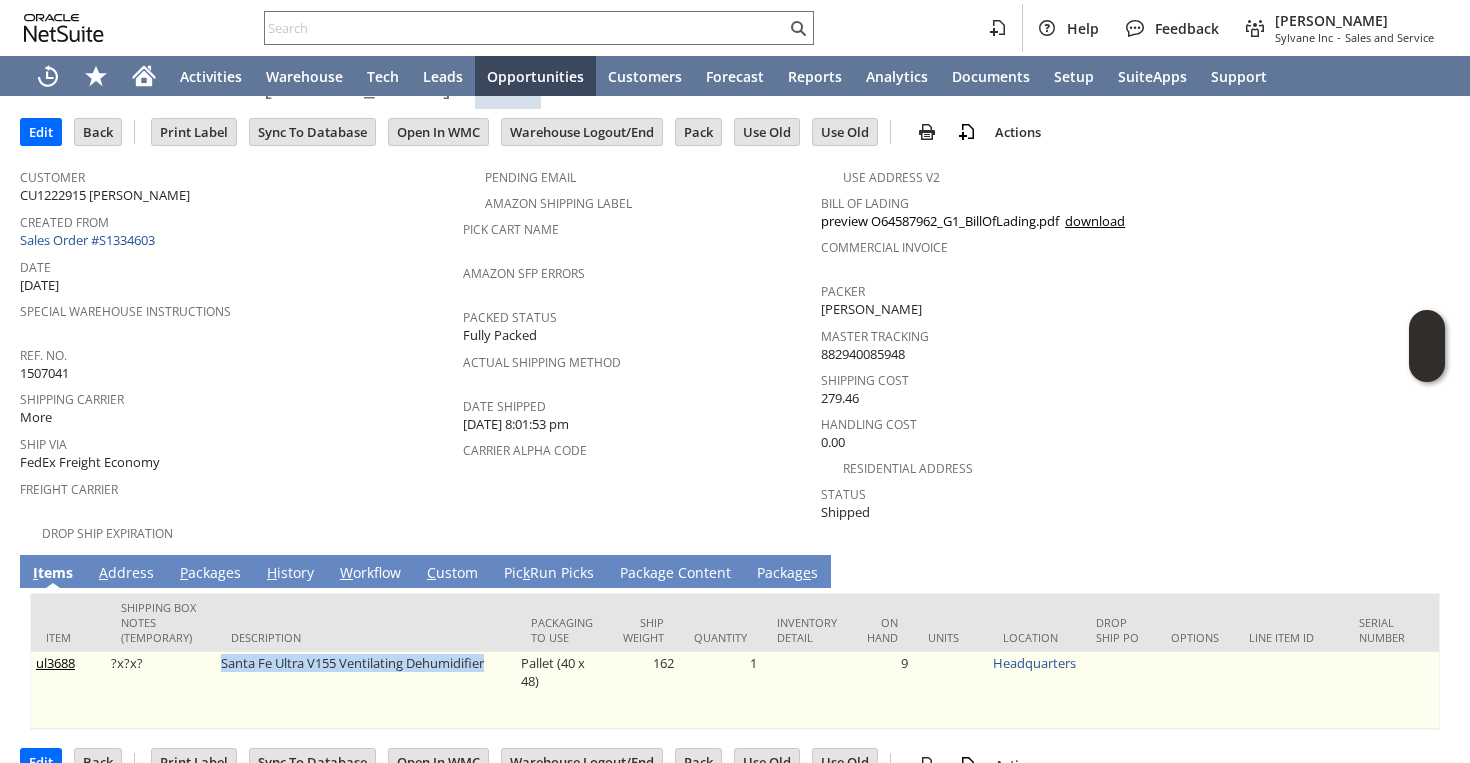 drag, startPoint x: 217, startPoint y: 651, endPoint x: 503, endPoint y: 653, distance: 286.007 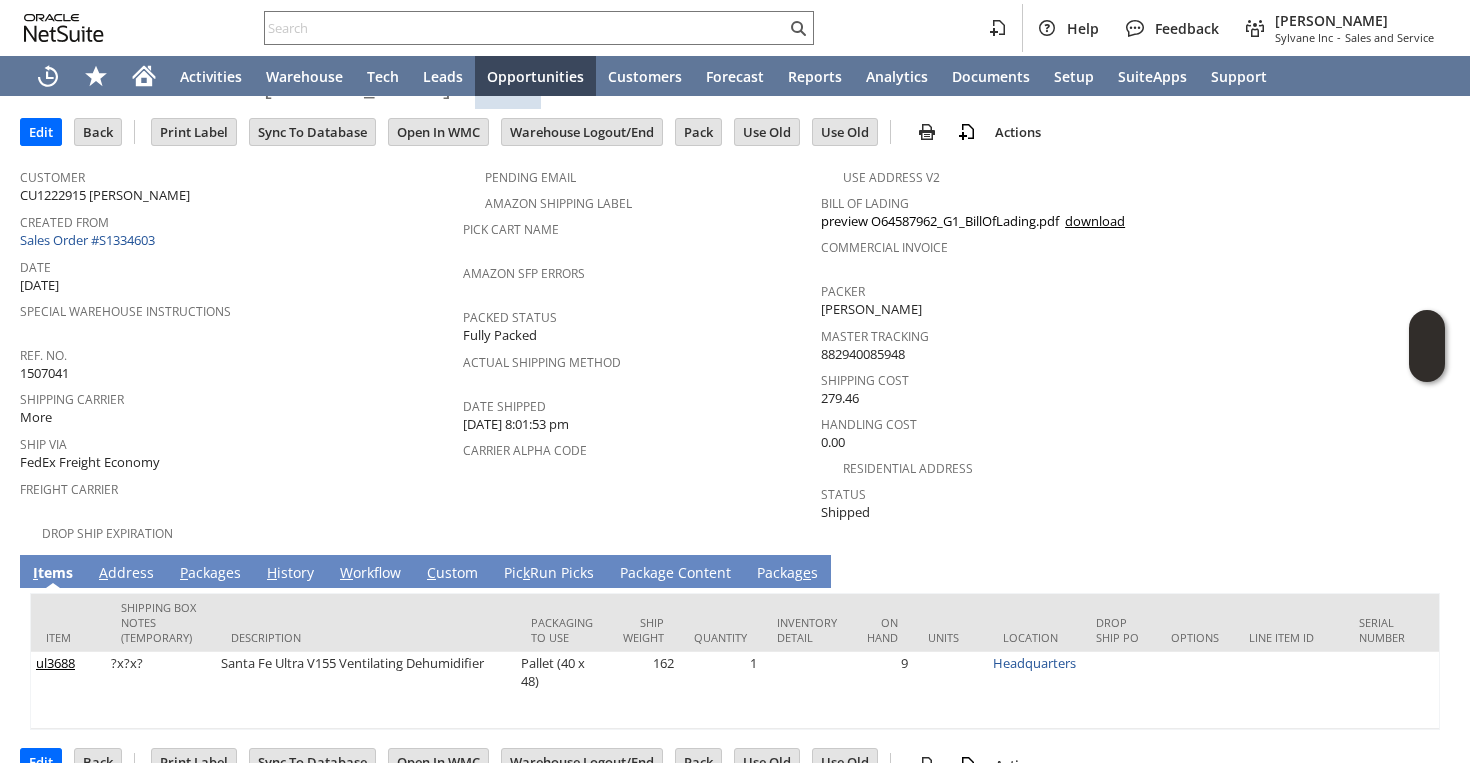 click on "Help Feedback Faye Neri Sylvane Inc  -  Sales and Service" at bounding box center [735, 28] 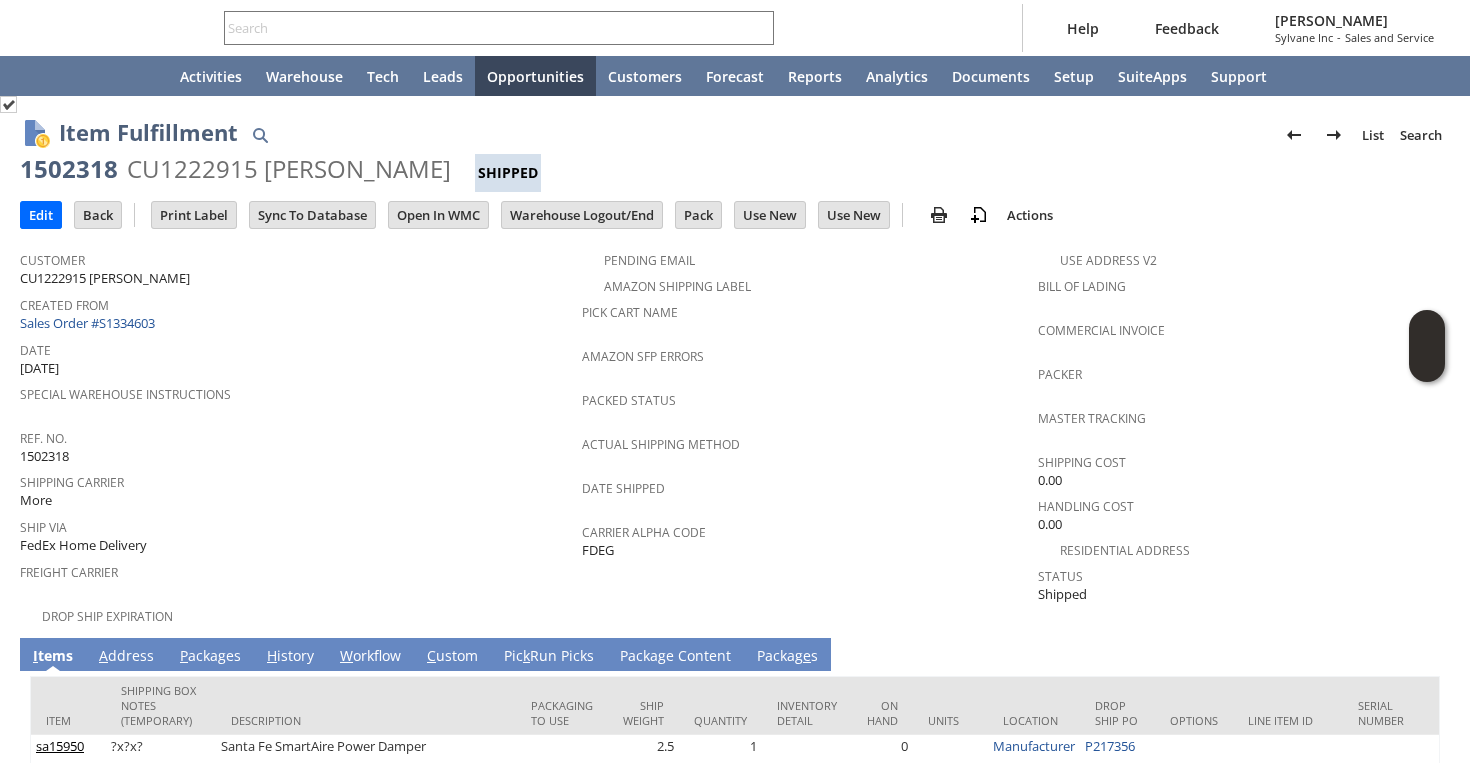 scroll, scrollTop: 0, scrollLeft: 0, axis: both 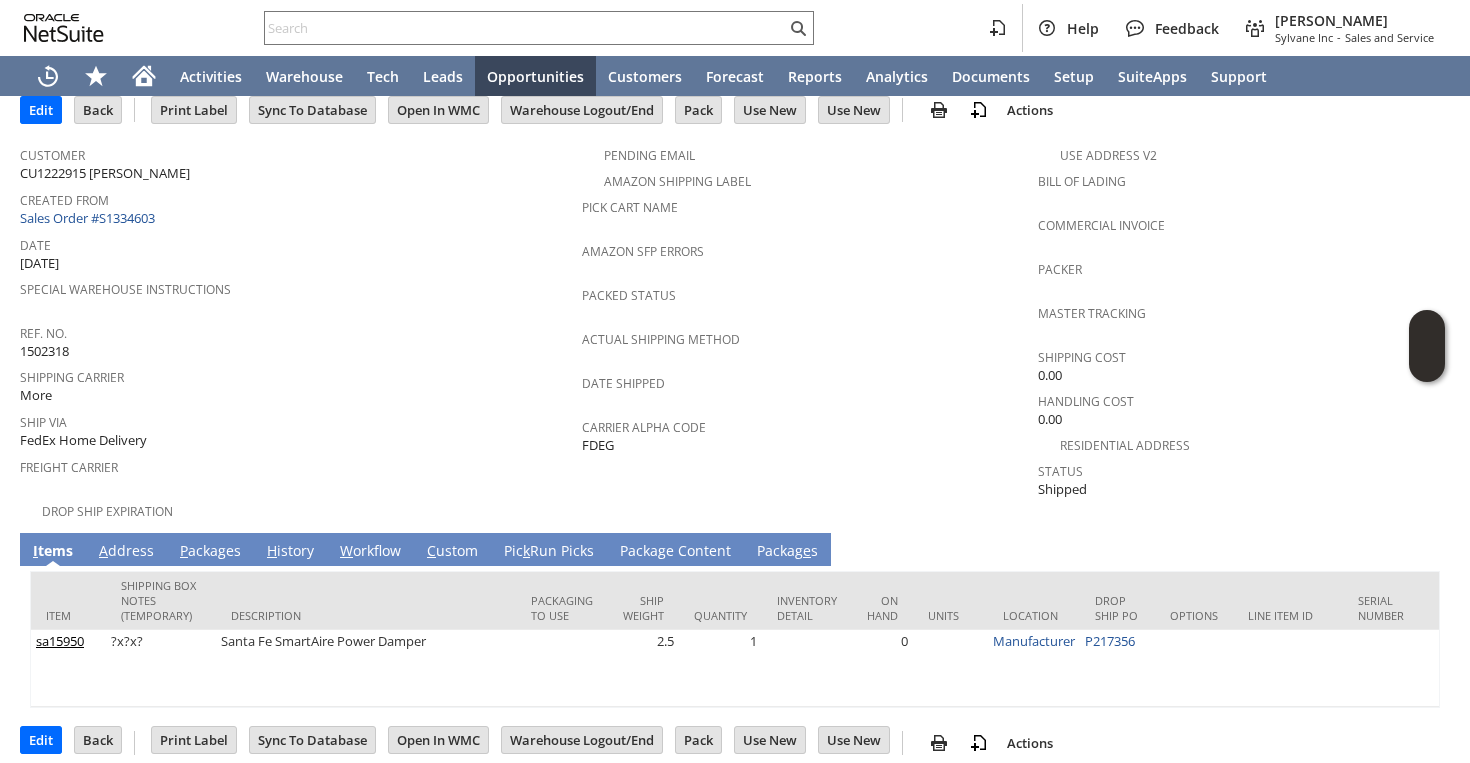 click on "P ackages" at bounding box center [210, 552] 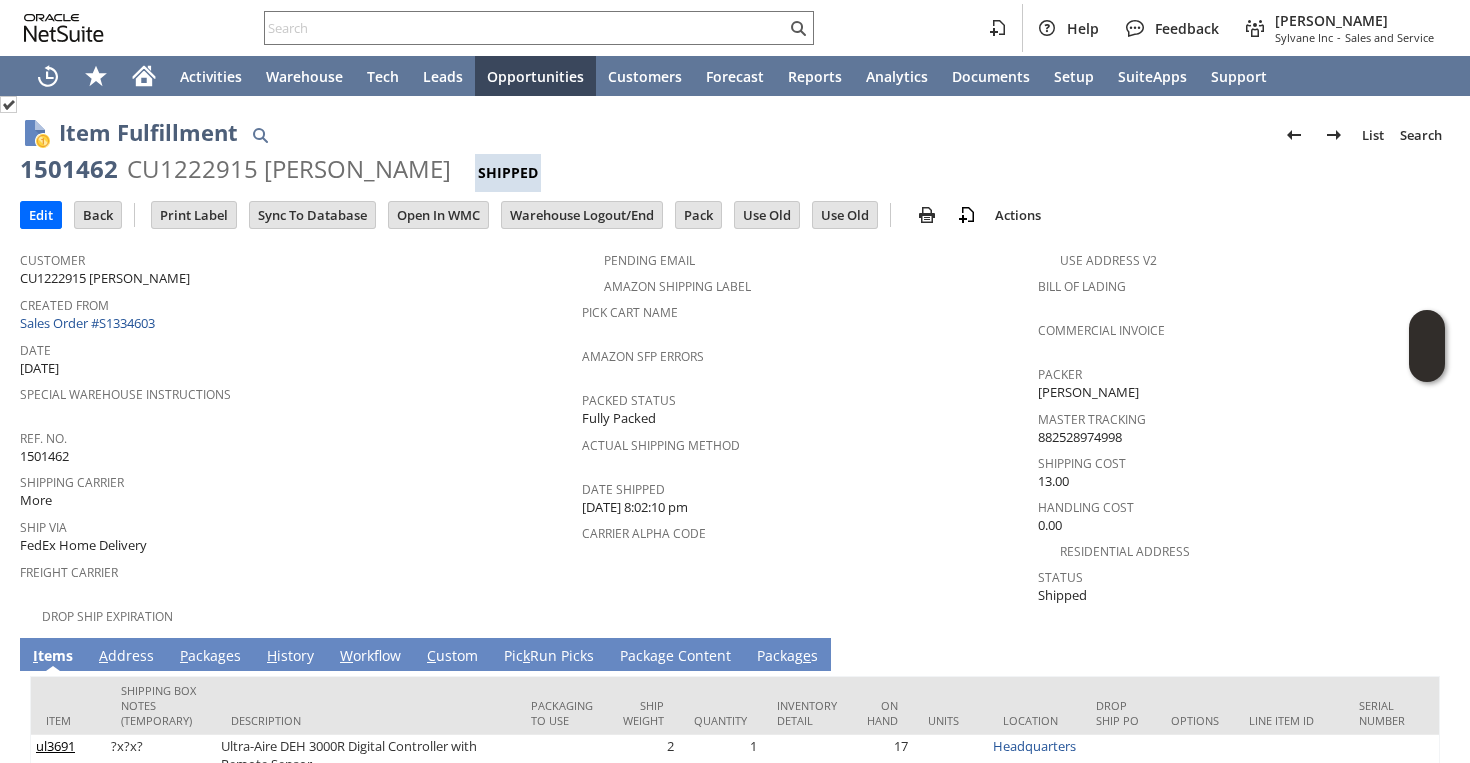 scroll, scrollTop: 0, scrollLeft: 0, axis: both 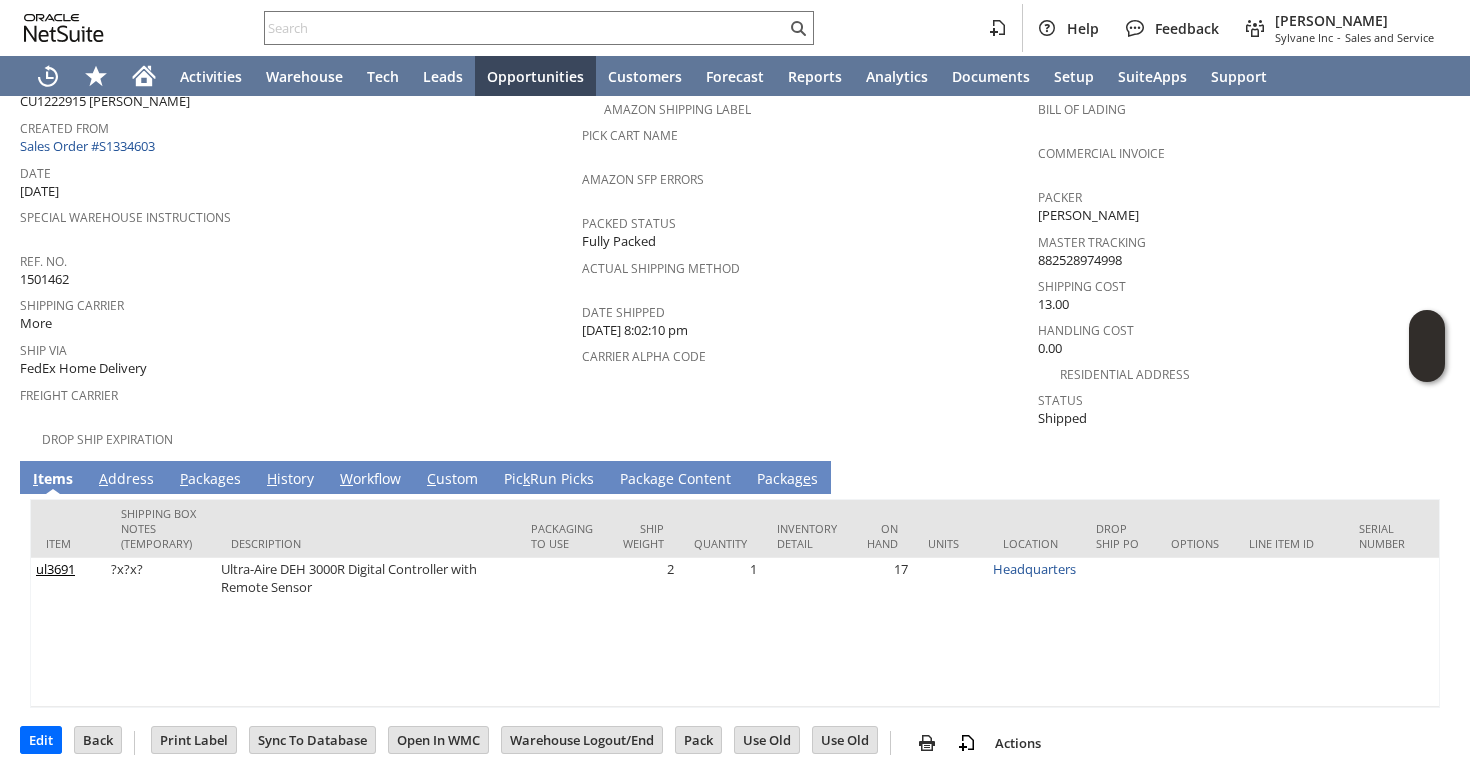 click on "P ackages" at bounding box center [210, 480] 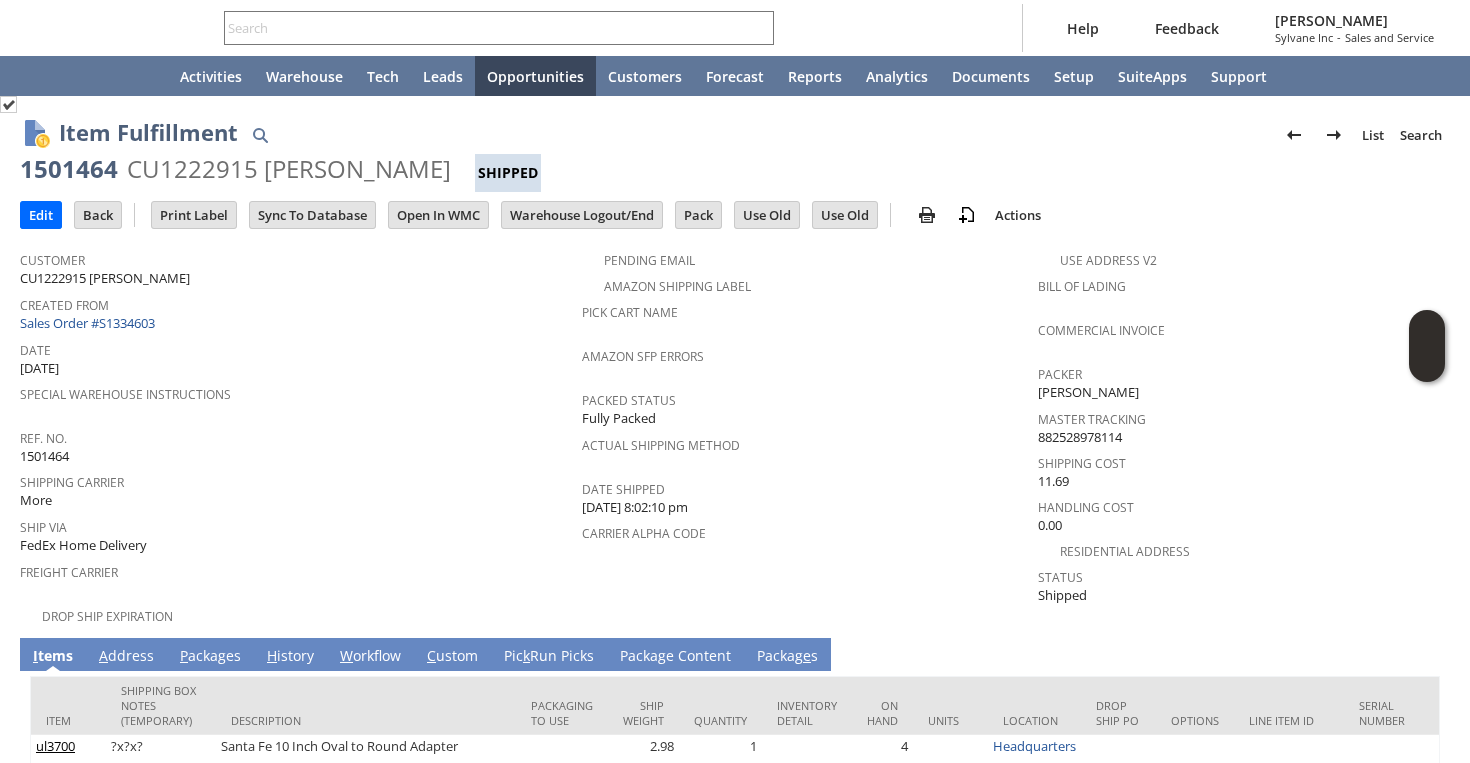 scroll, scrollTop: 0, scrollLeft: 0, axis: both 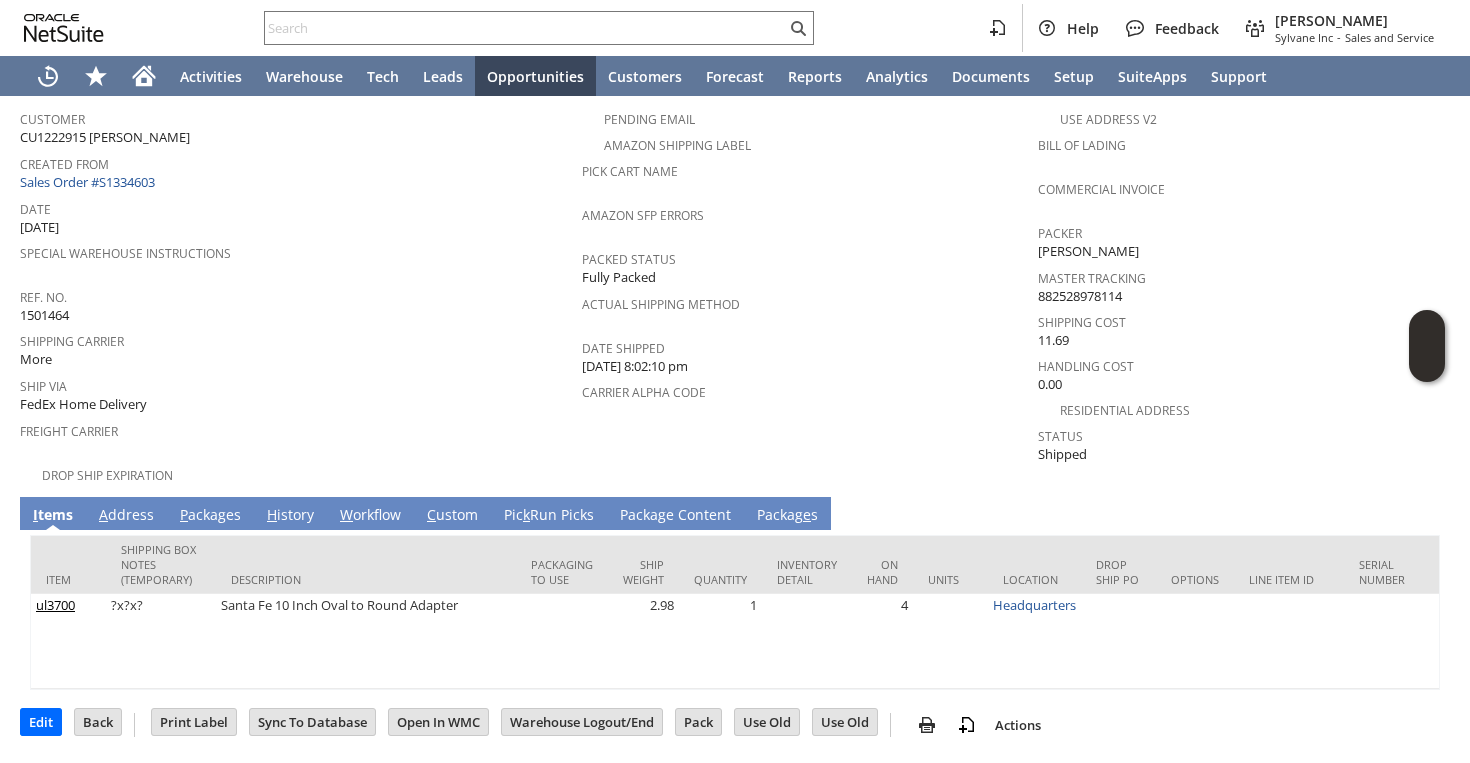 click on "P ackages" at bounding box center (210, 516) 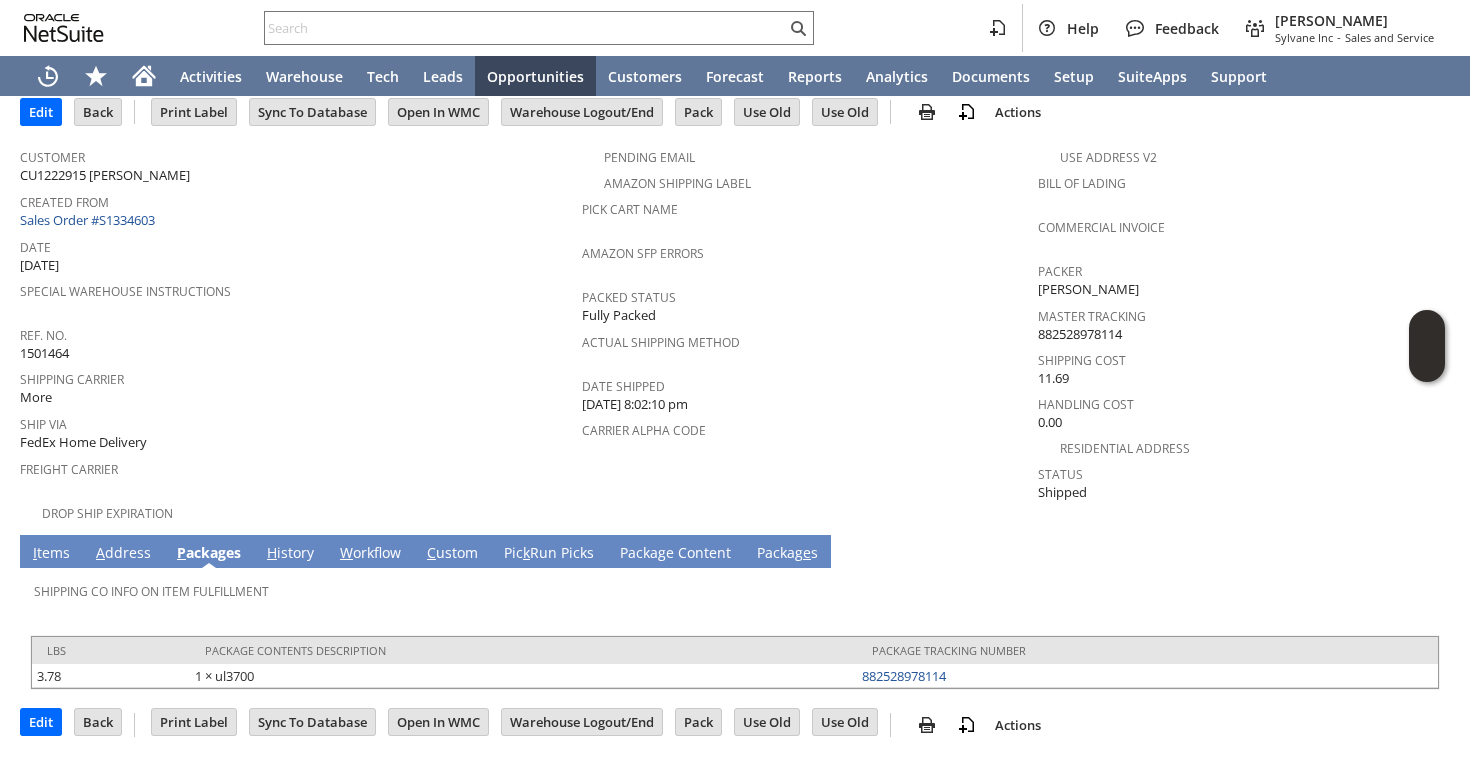 scroll, scrollTop: 83, scrollLeft: 0, axis: vertical 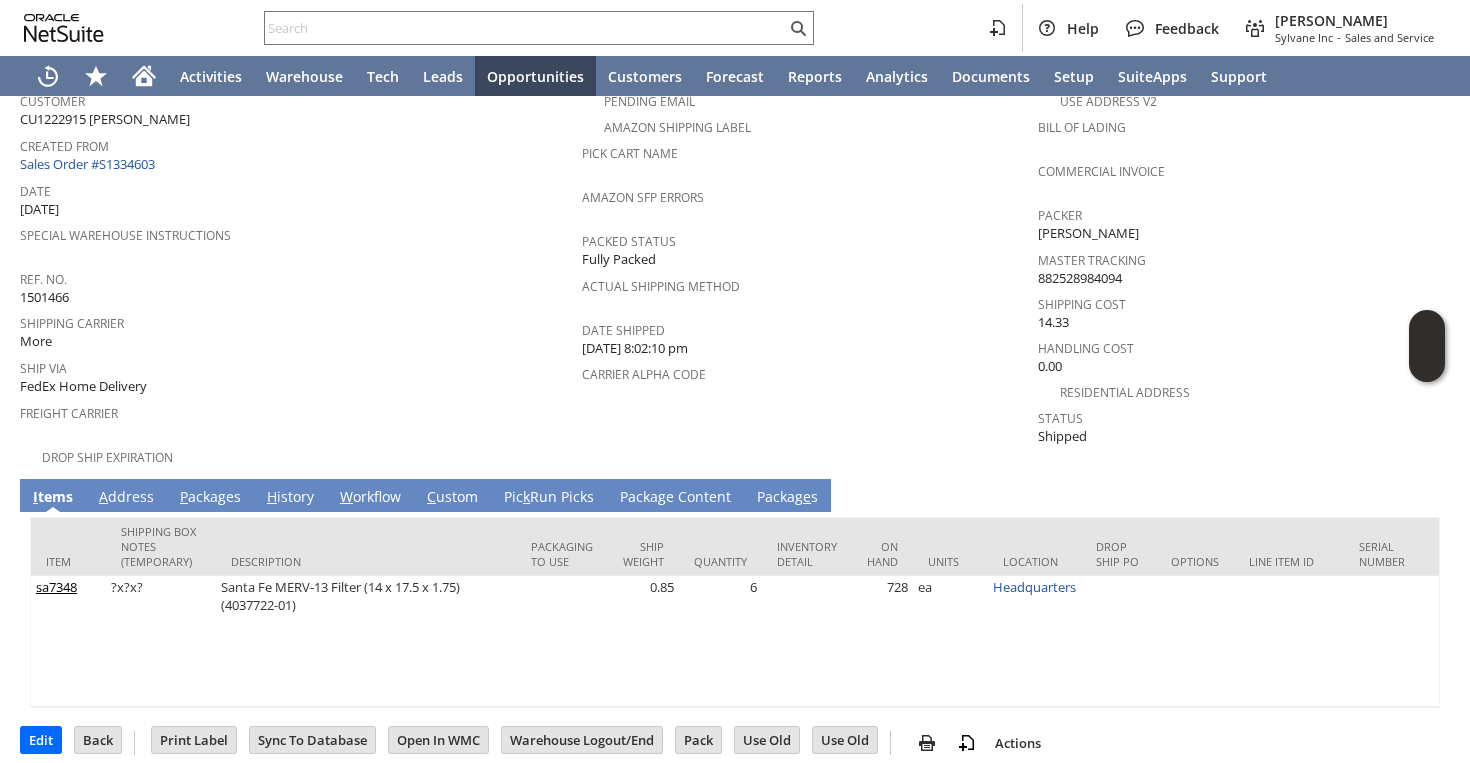 click on "P ackages" at bounding box center [210, 498] 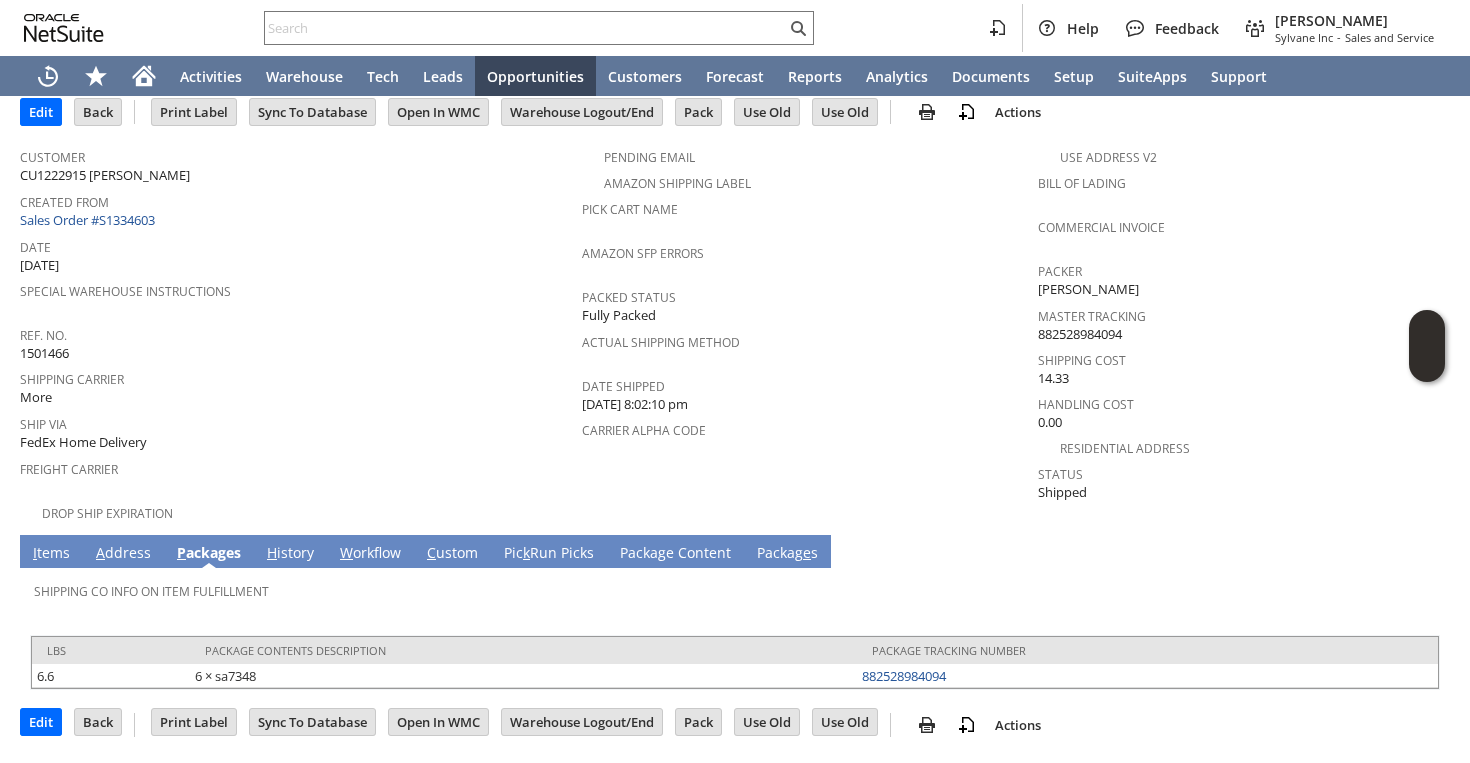 scroll, scrollTop: 83, scrollLeft: 0, axis: vertical 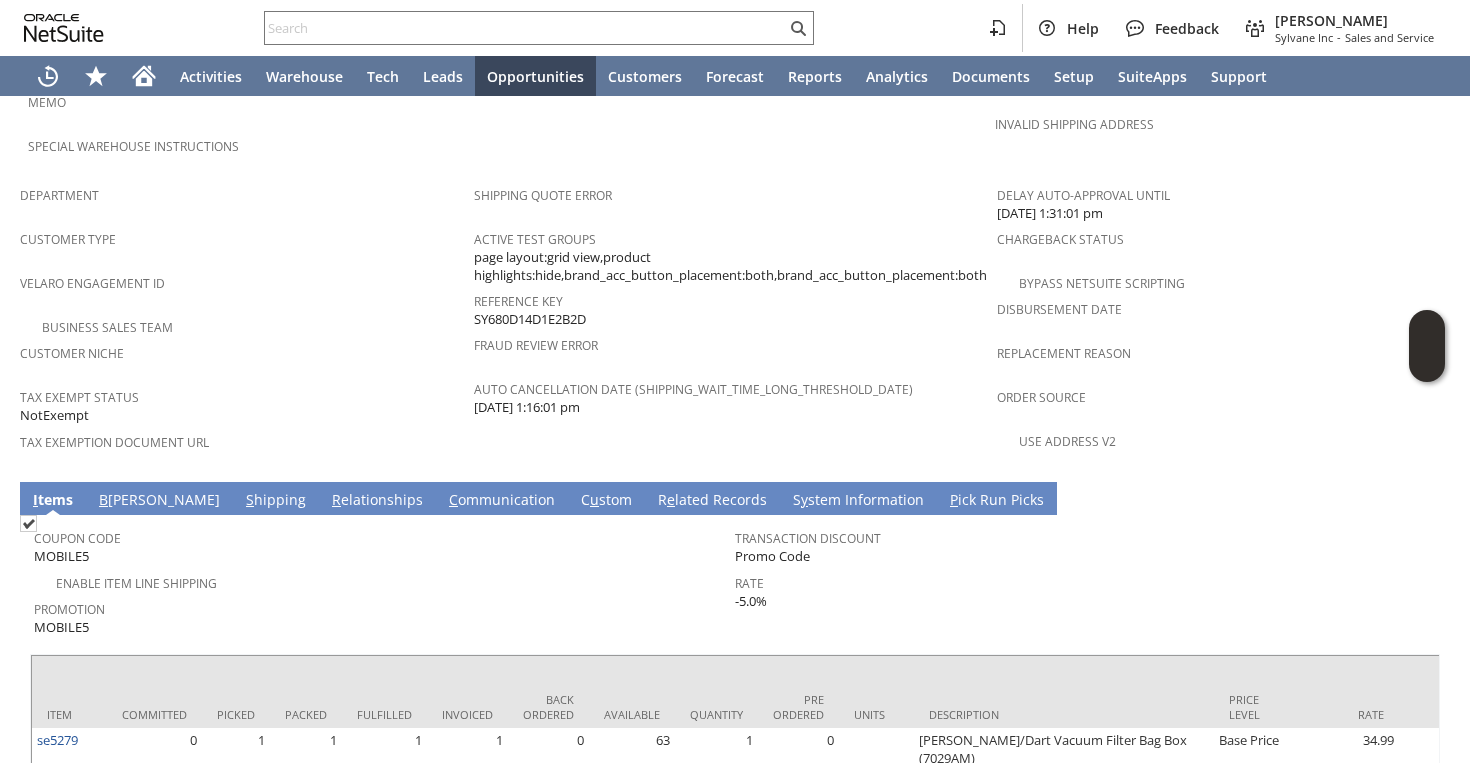 click on "S hipping" at bounding box center (276, 501) 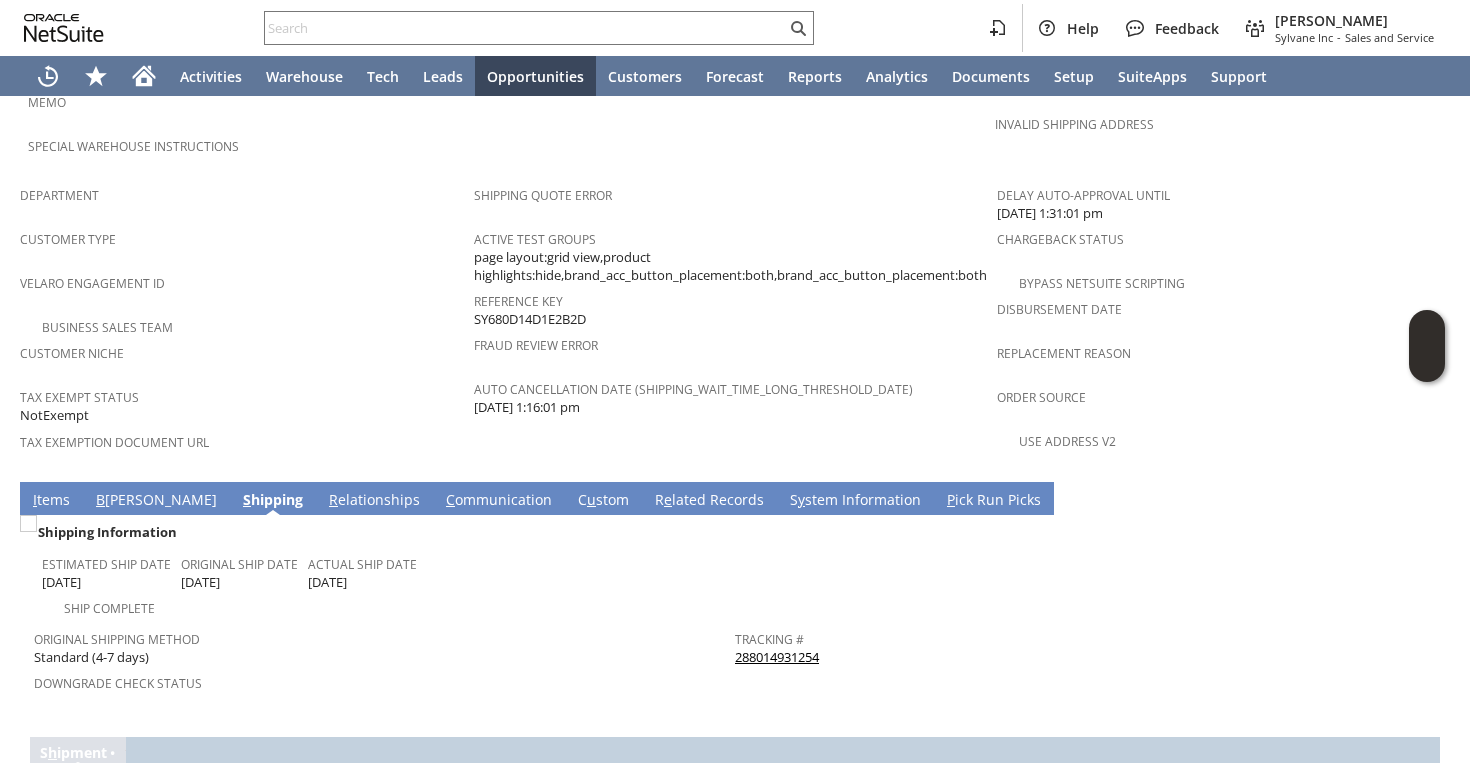 click on "288014931254" at bounding box center [777, 657] 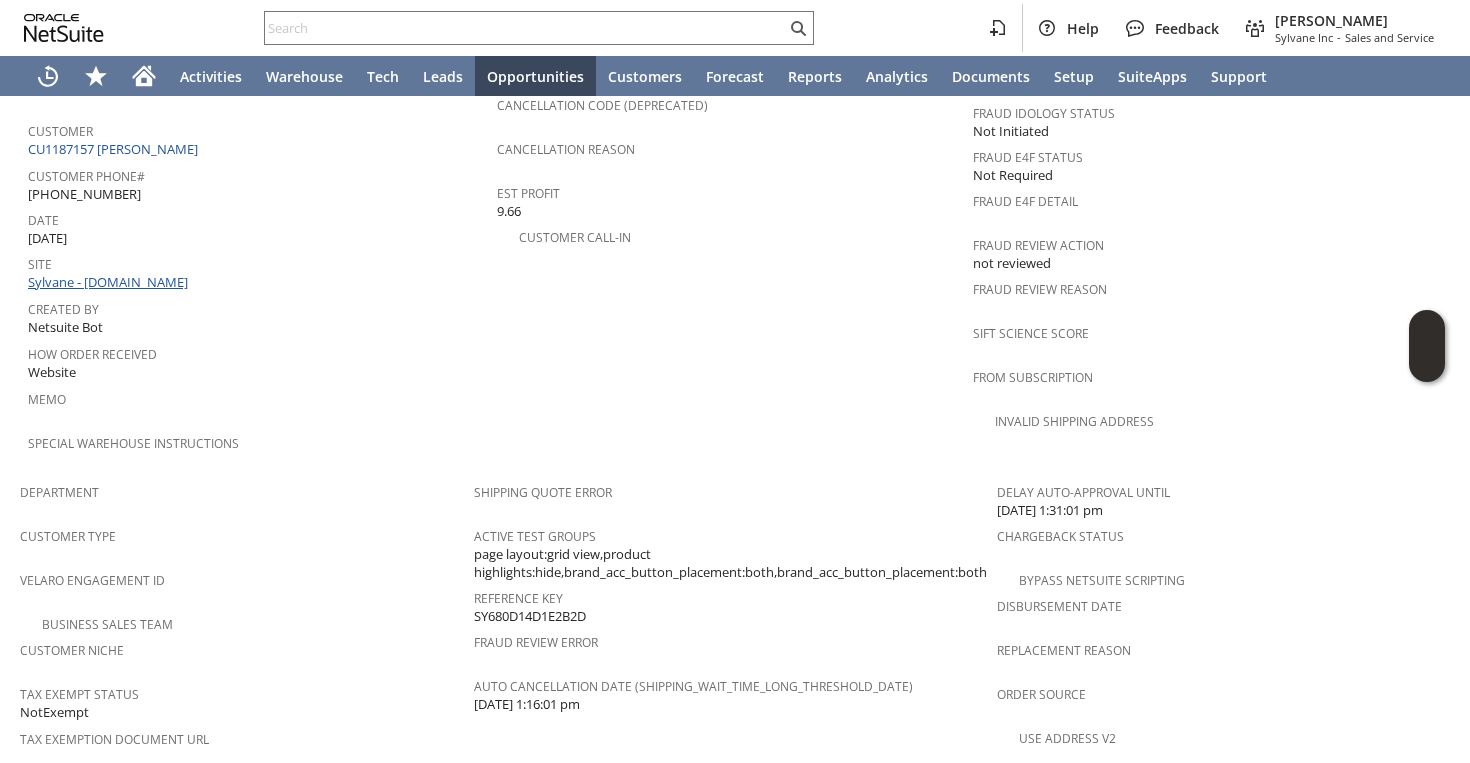 scroll, scrollTop: 821, scrollLeft: 0, axis: vertical 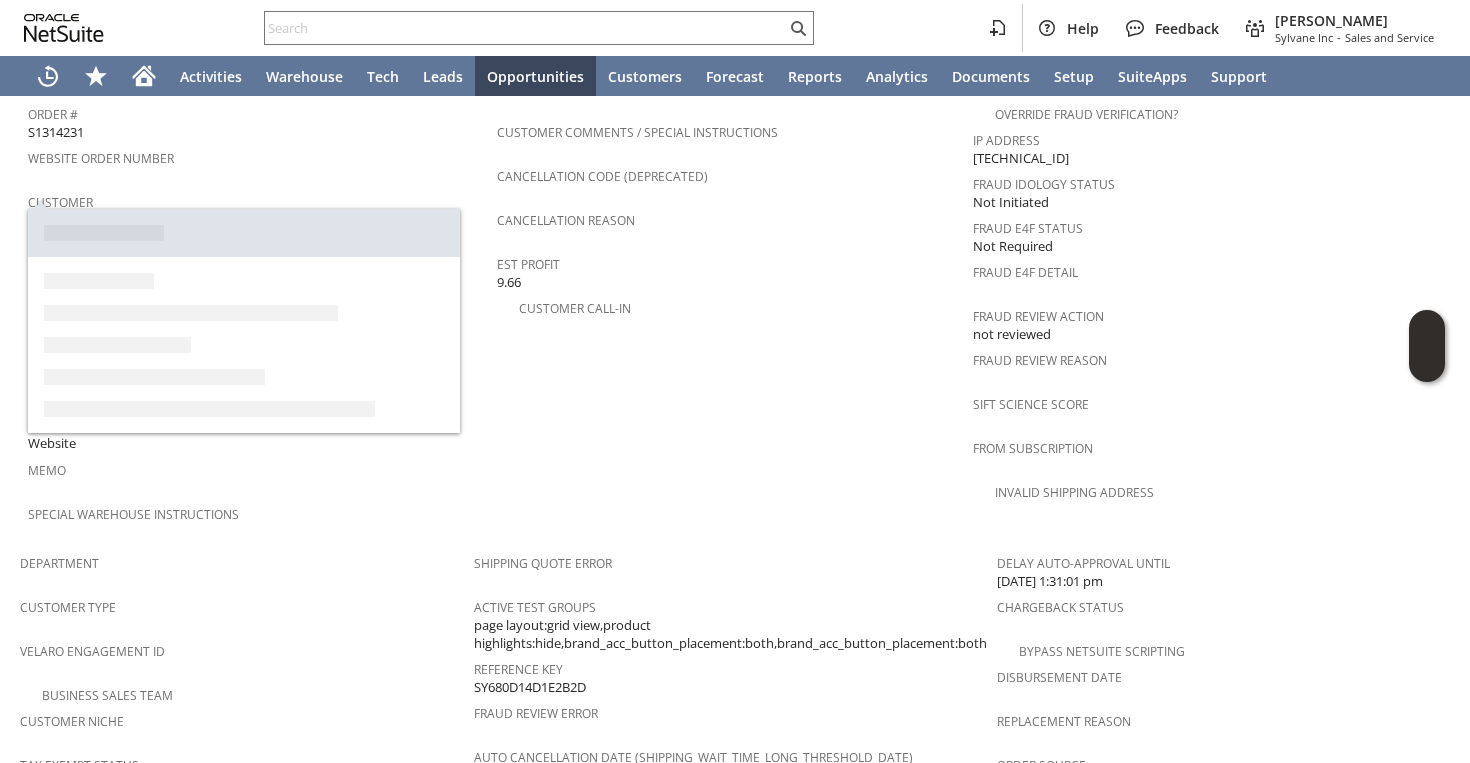 click on "CU1187157 Ruth Mattingly" at bounding box center (115, 220) 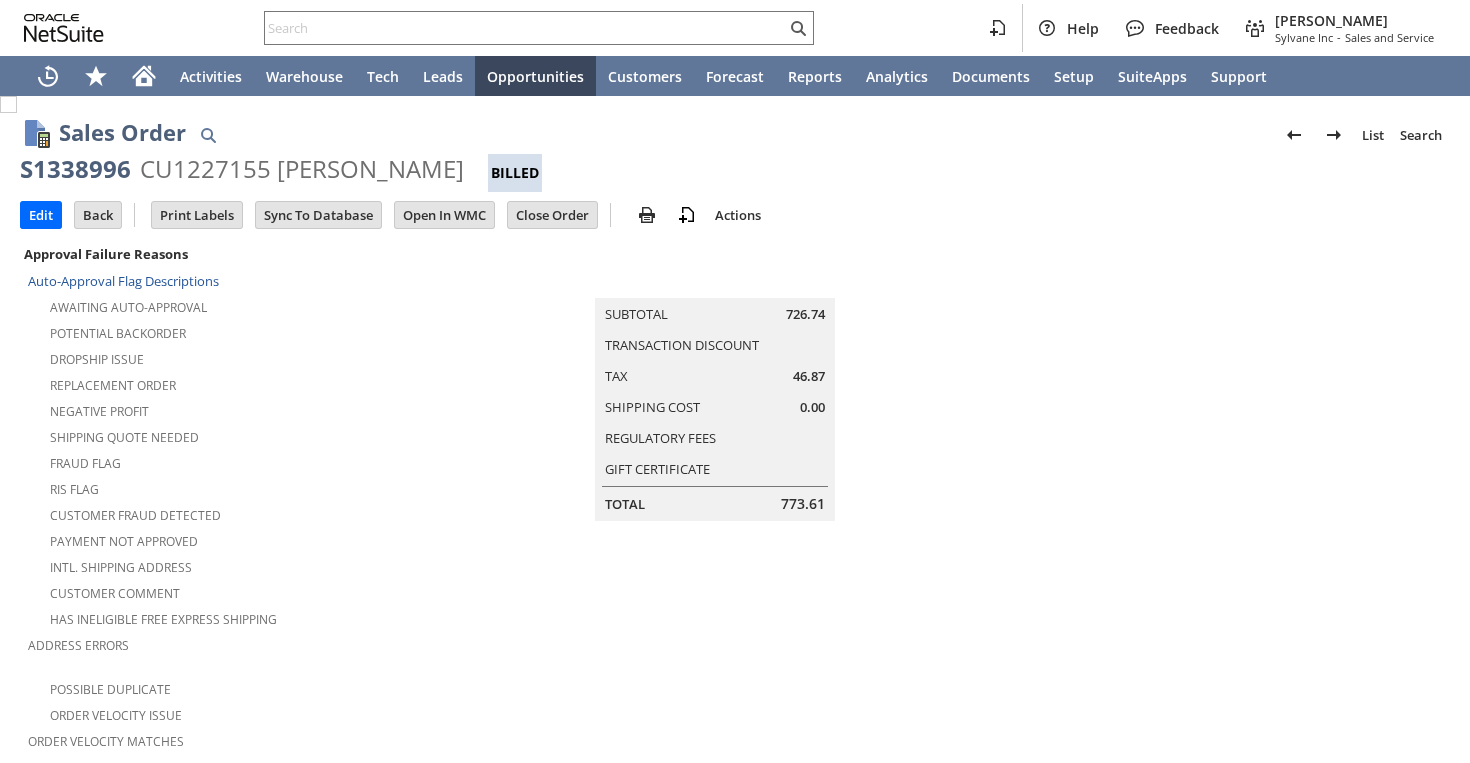 scroll, scrollTop: 0, scrollLeft: 0, axis: both 